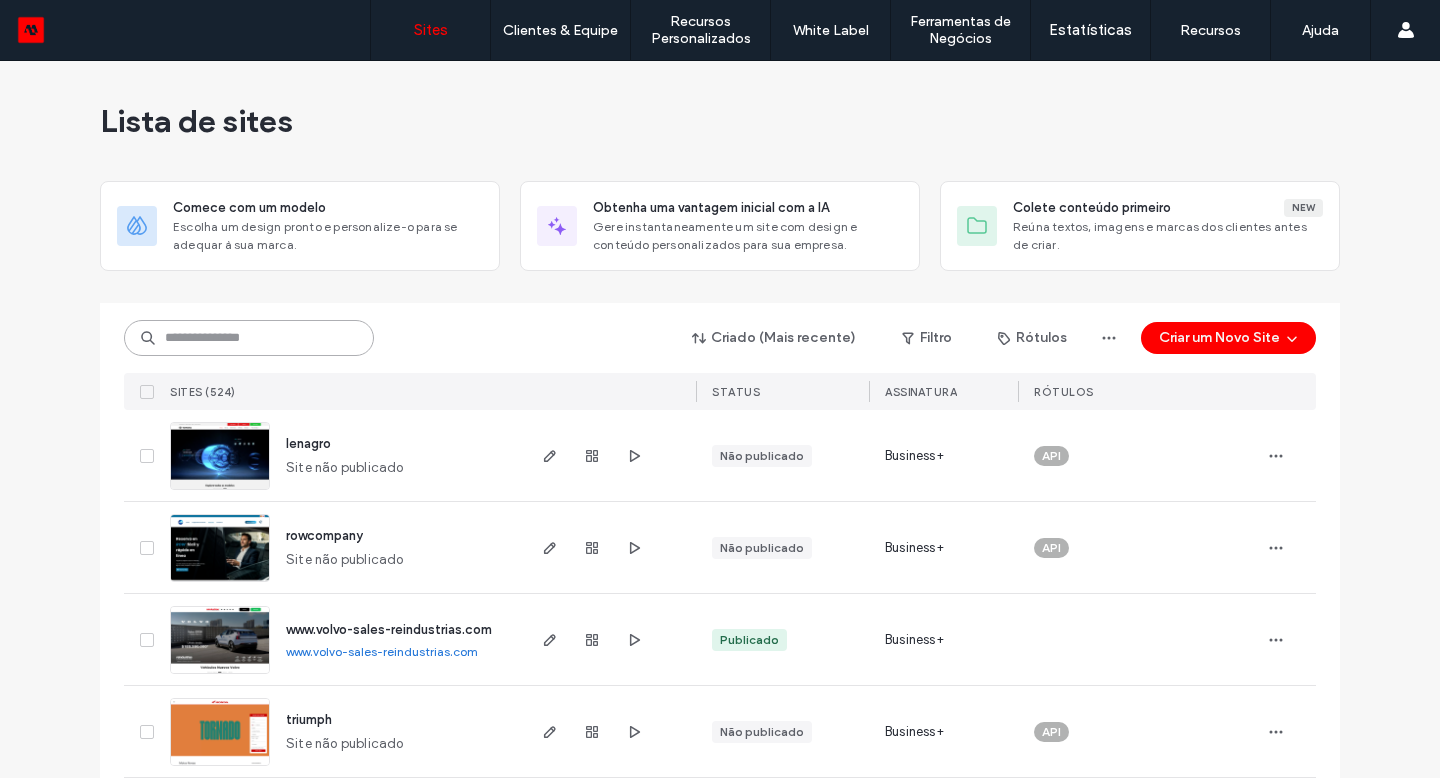 scroll, scrollTop: 0, scrollLeft: 0, axis: both 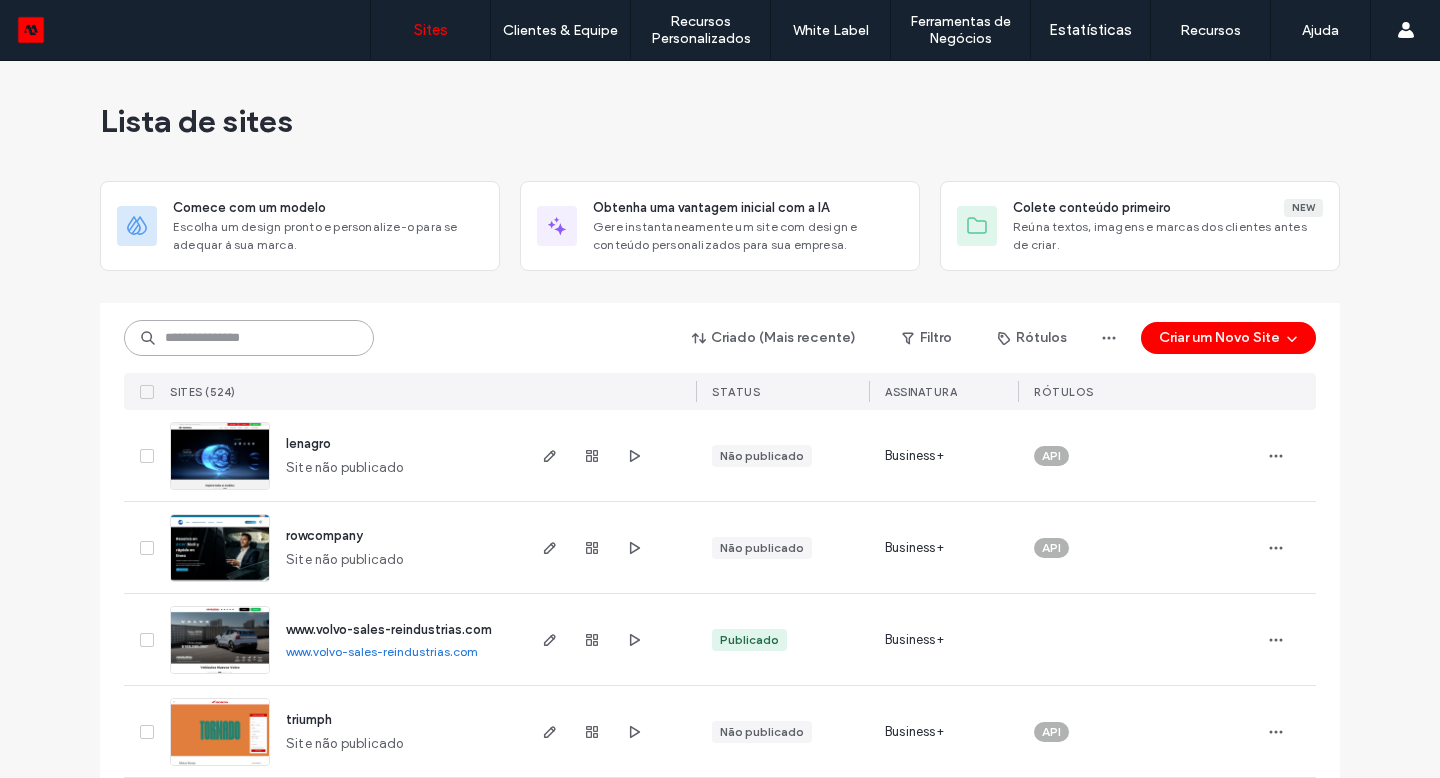 click at bounding box center [249, 338] 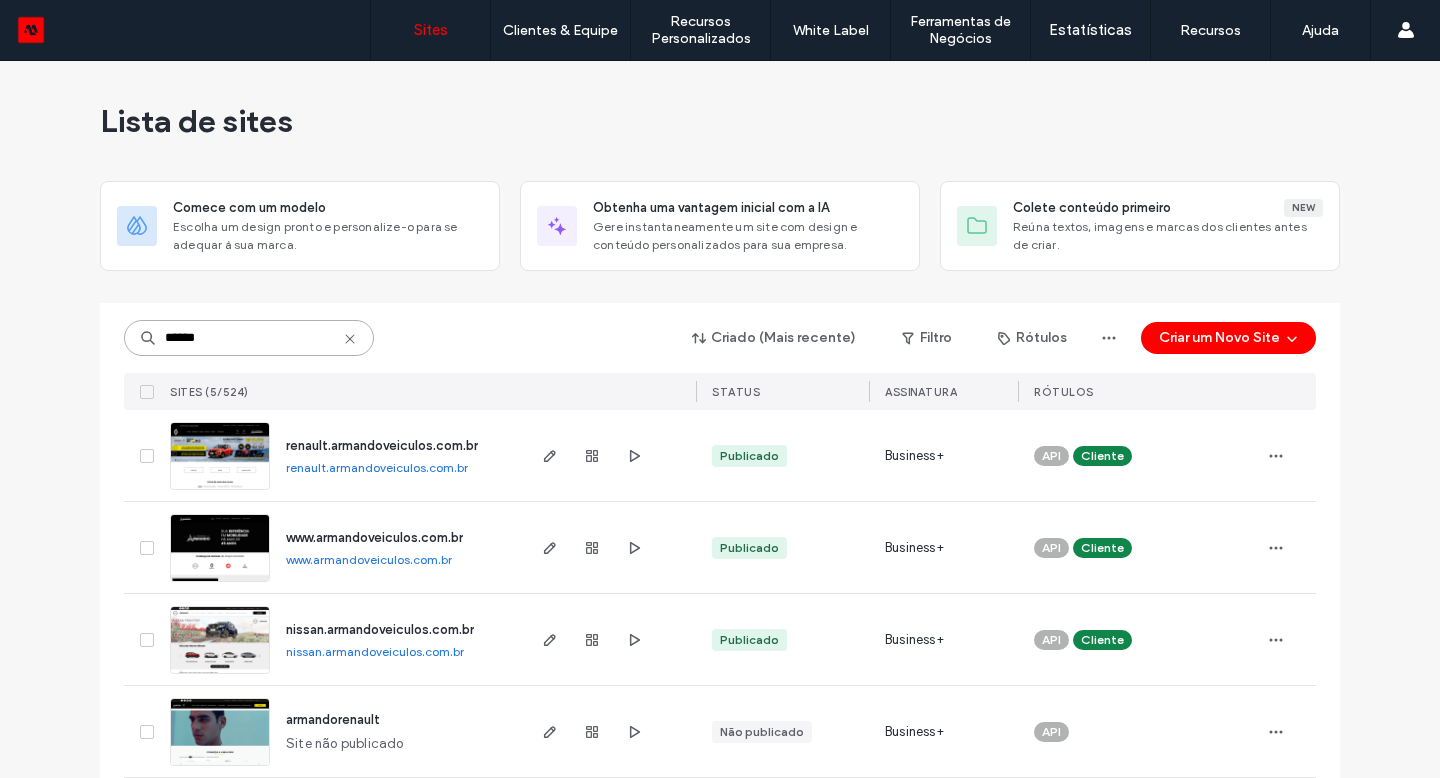 type on "******" 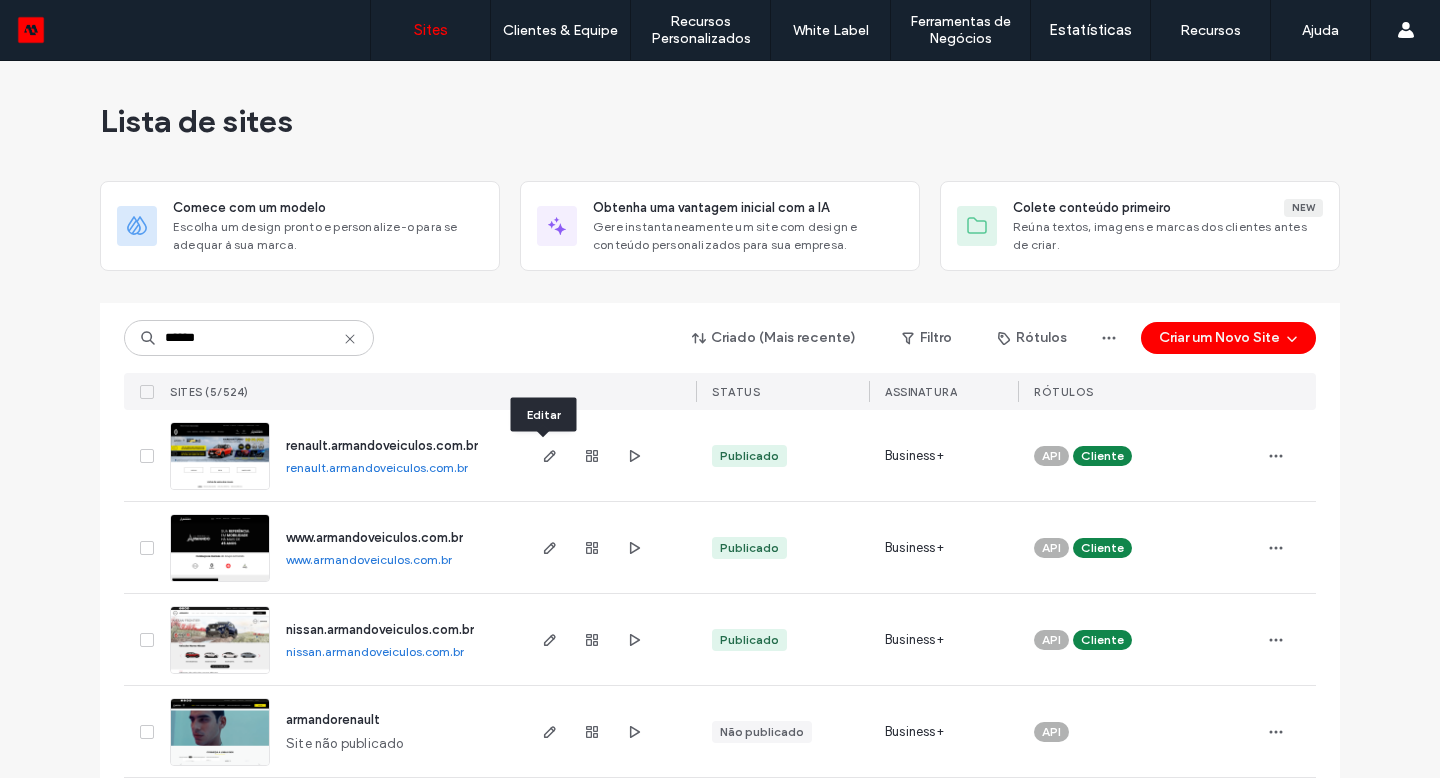 click 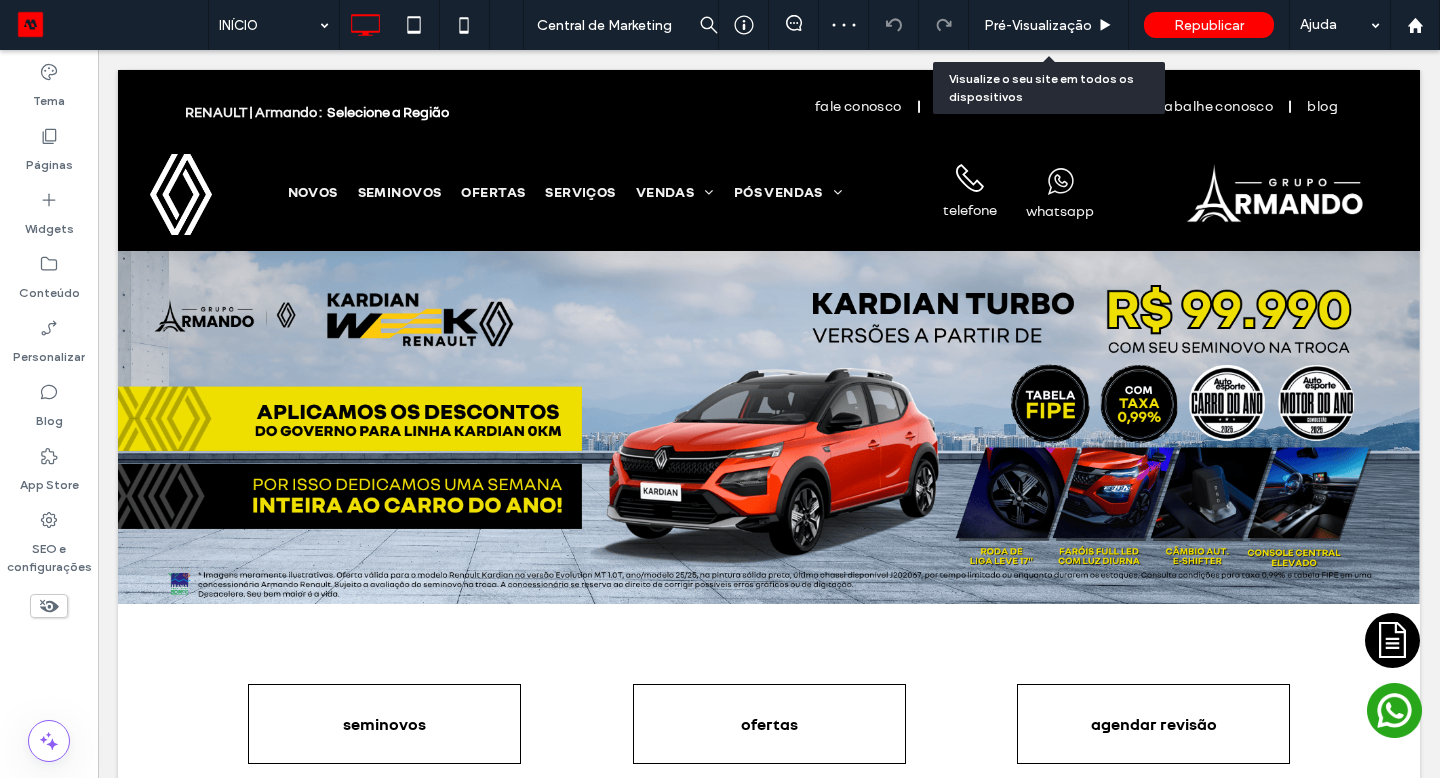 scroll, scrollTop: 0, scrollLeft: 0, axis: both 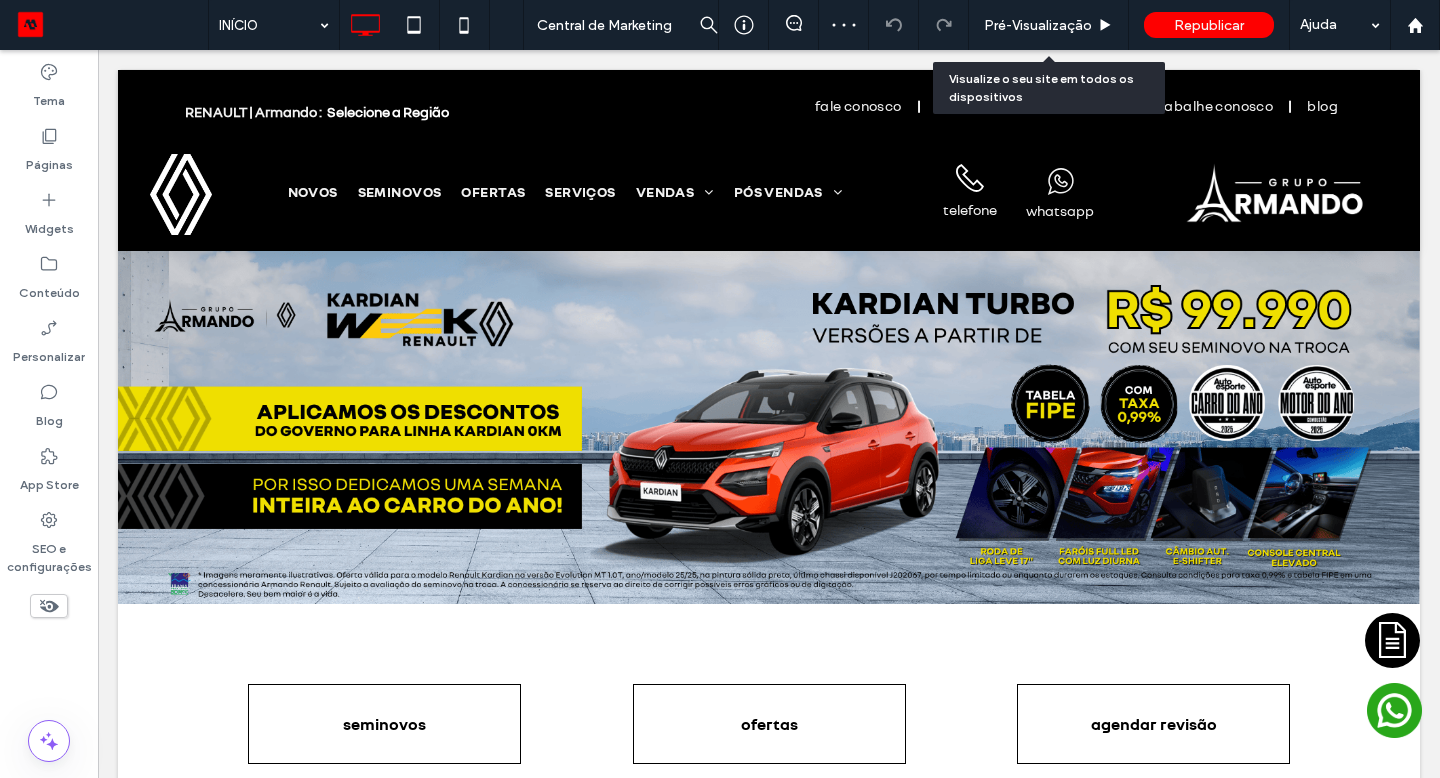 click on "Pré-Visualizaçāo" at bounding box center [1038, 25] 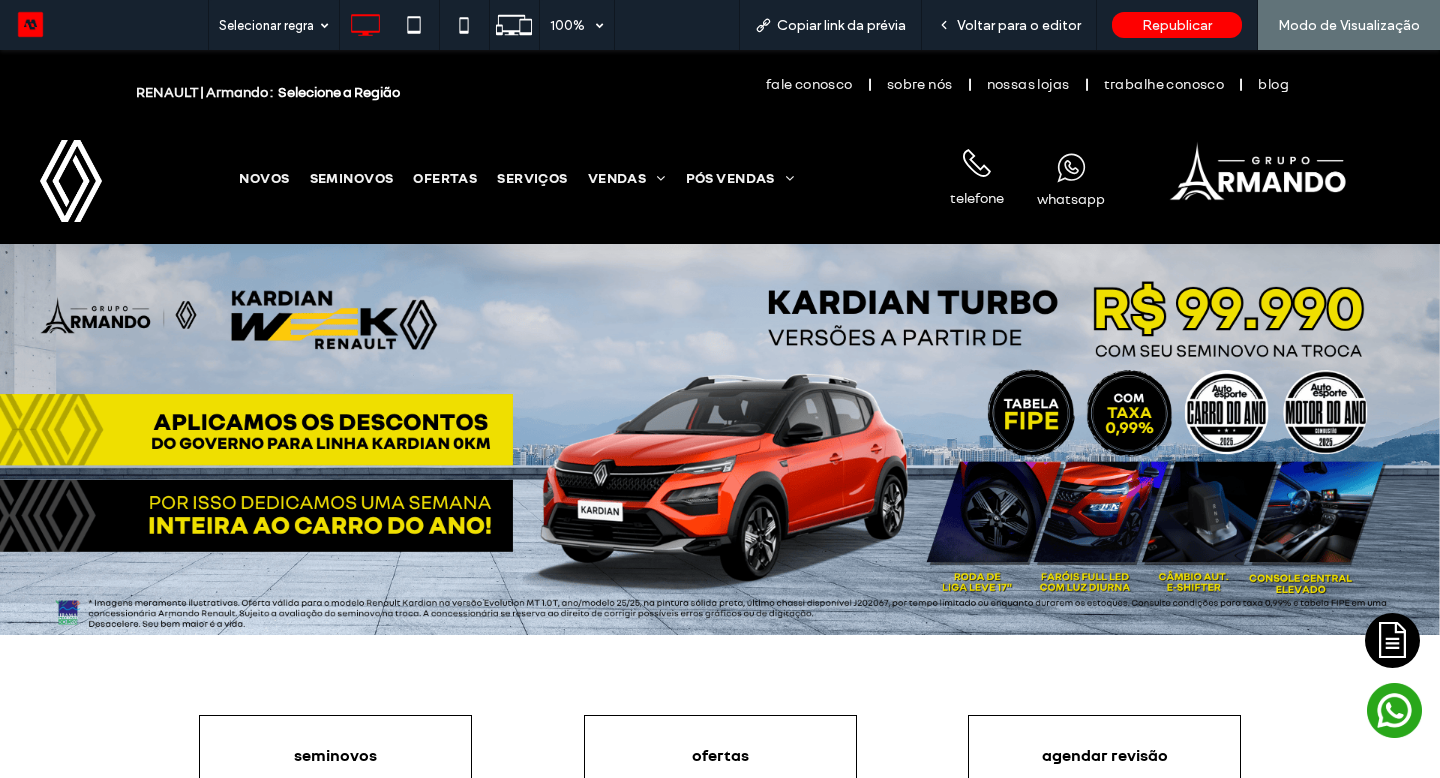 click on "Selecione a Região" at bounding box center [339, 91] 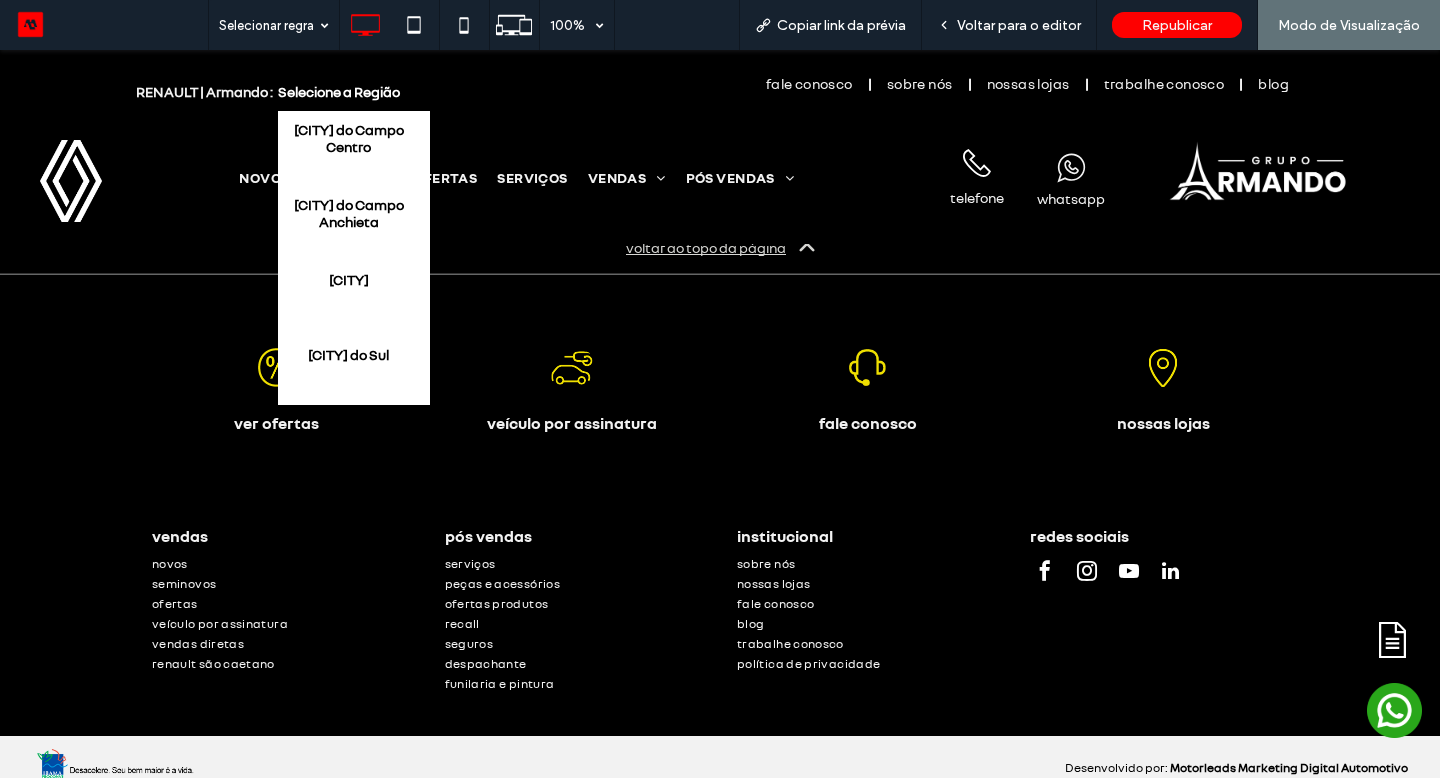 scroll, scrollTop: 4302, scrollLeft: 0, axis: vertical 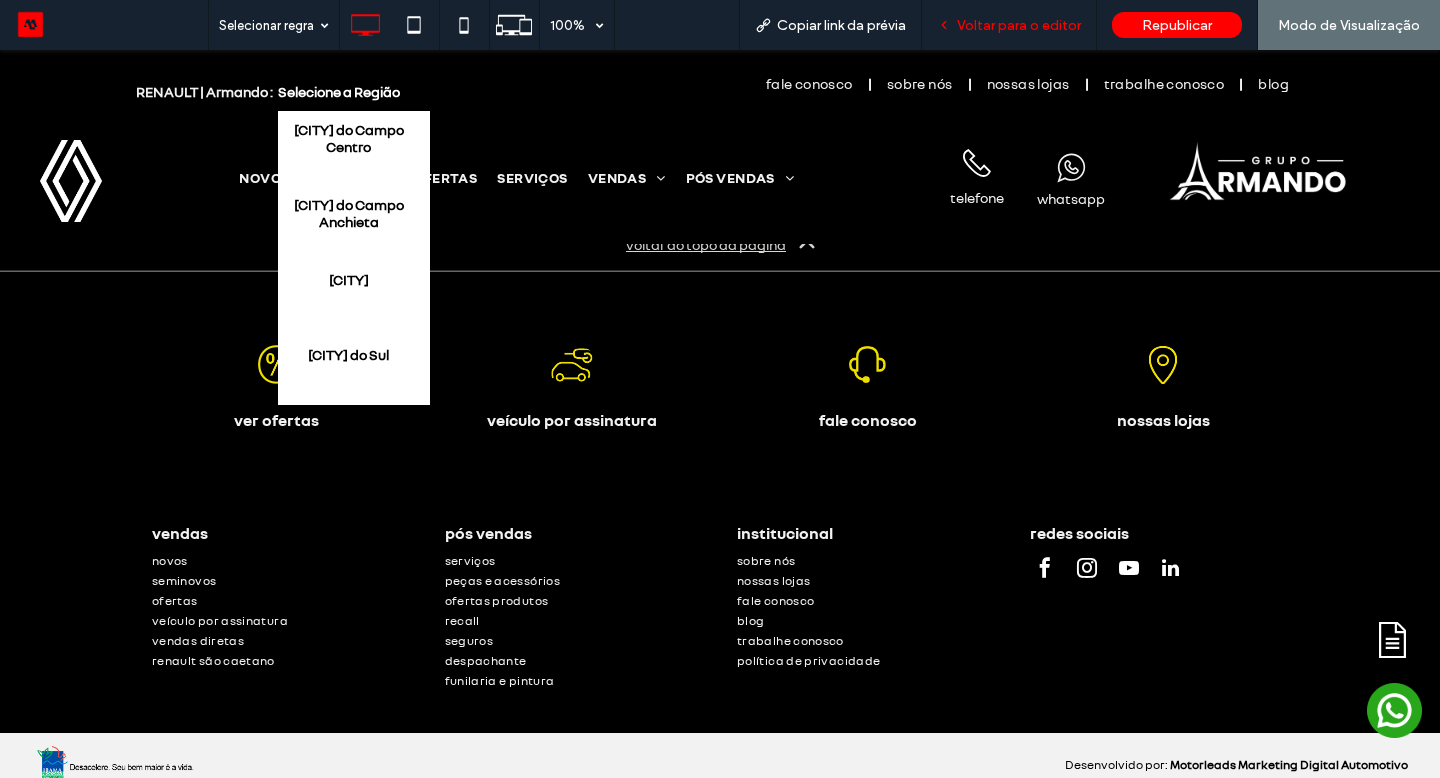 click on "Voltar para o editor" at bounding box center [1009, 25] 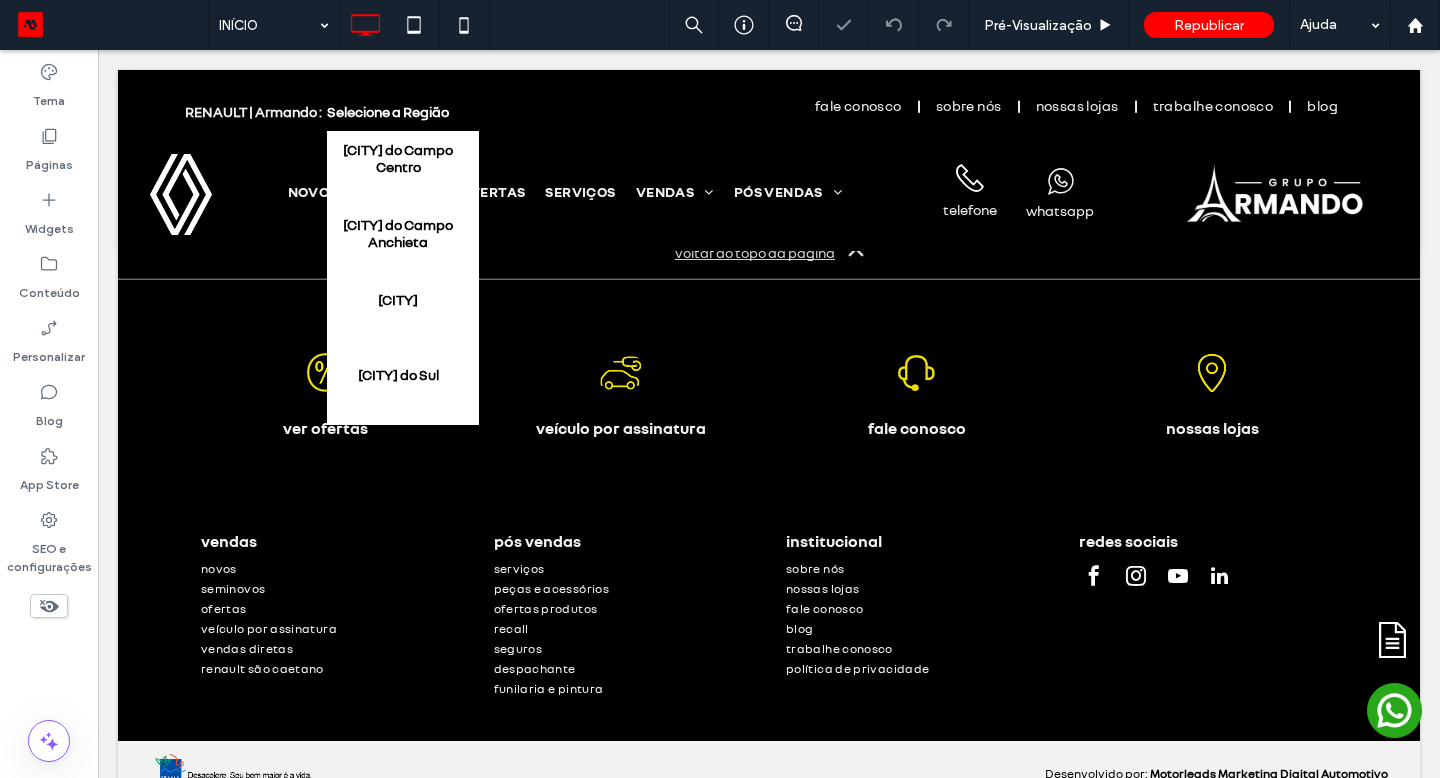 scroll, scrollTop: 4280, scrollLeft: 0, axis: vertical 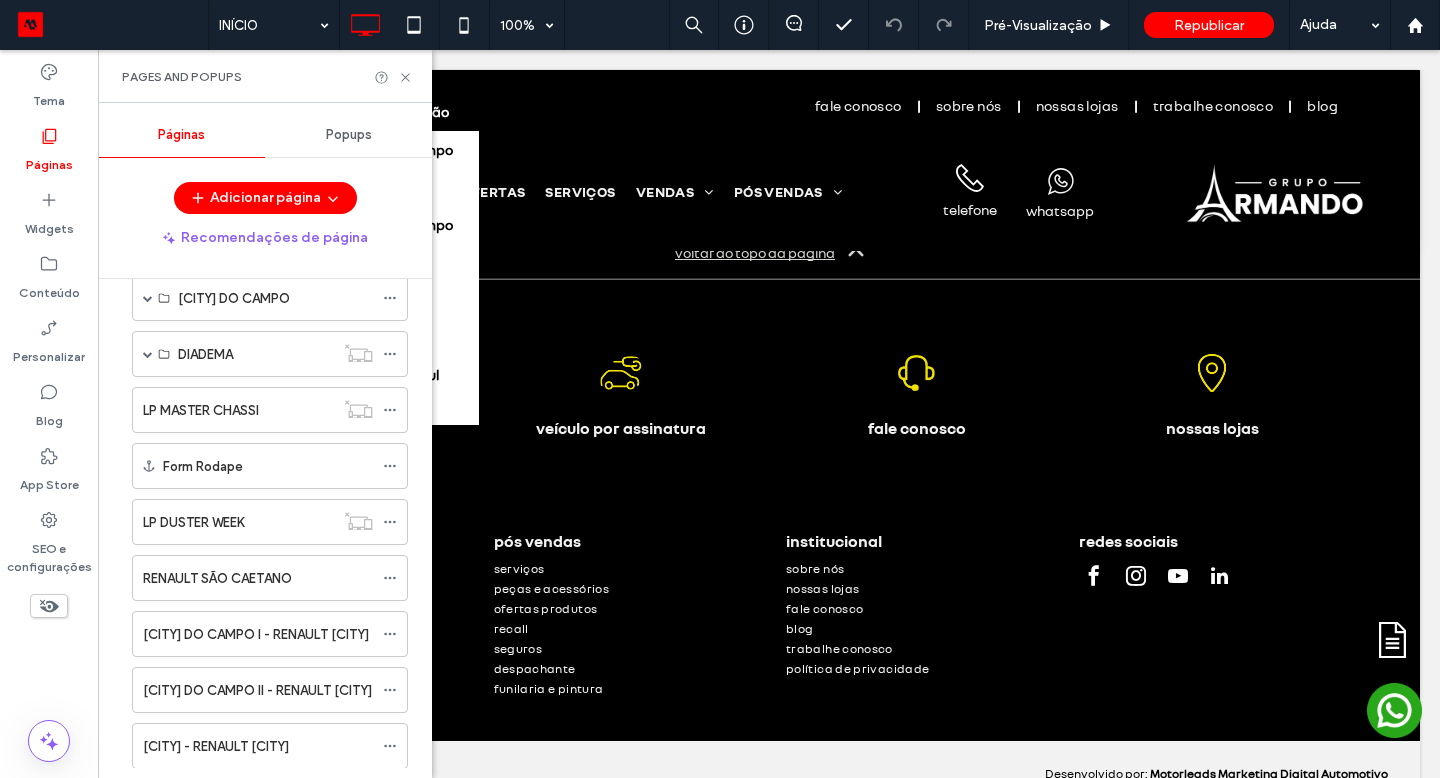 click at bounding box center [148, 354] 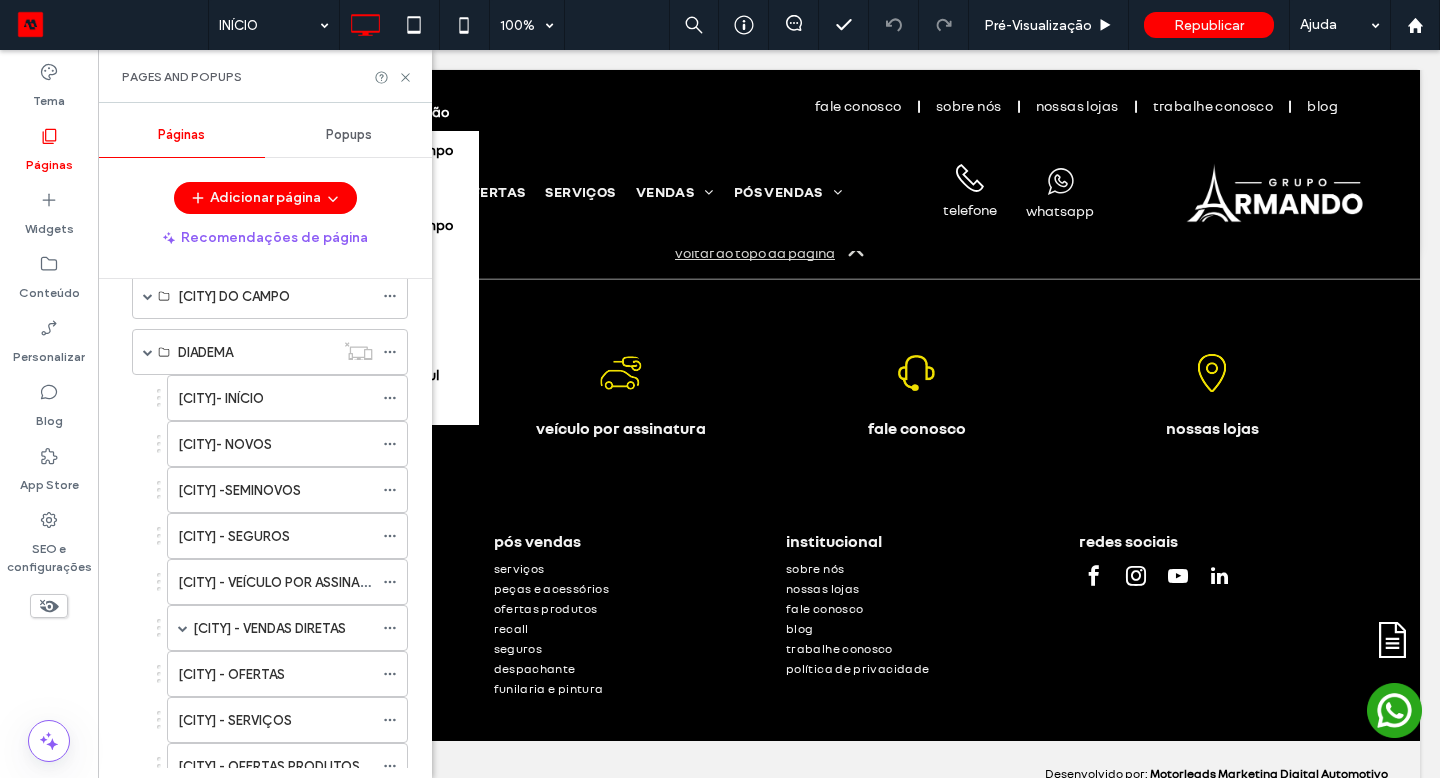 scroll, scrollTop: 872, scrollLeft: 0, axis: vertical 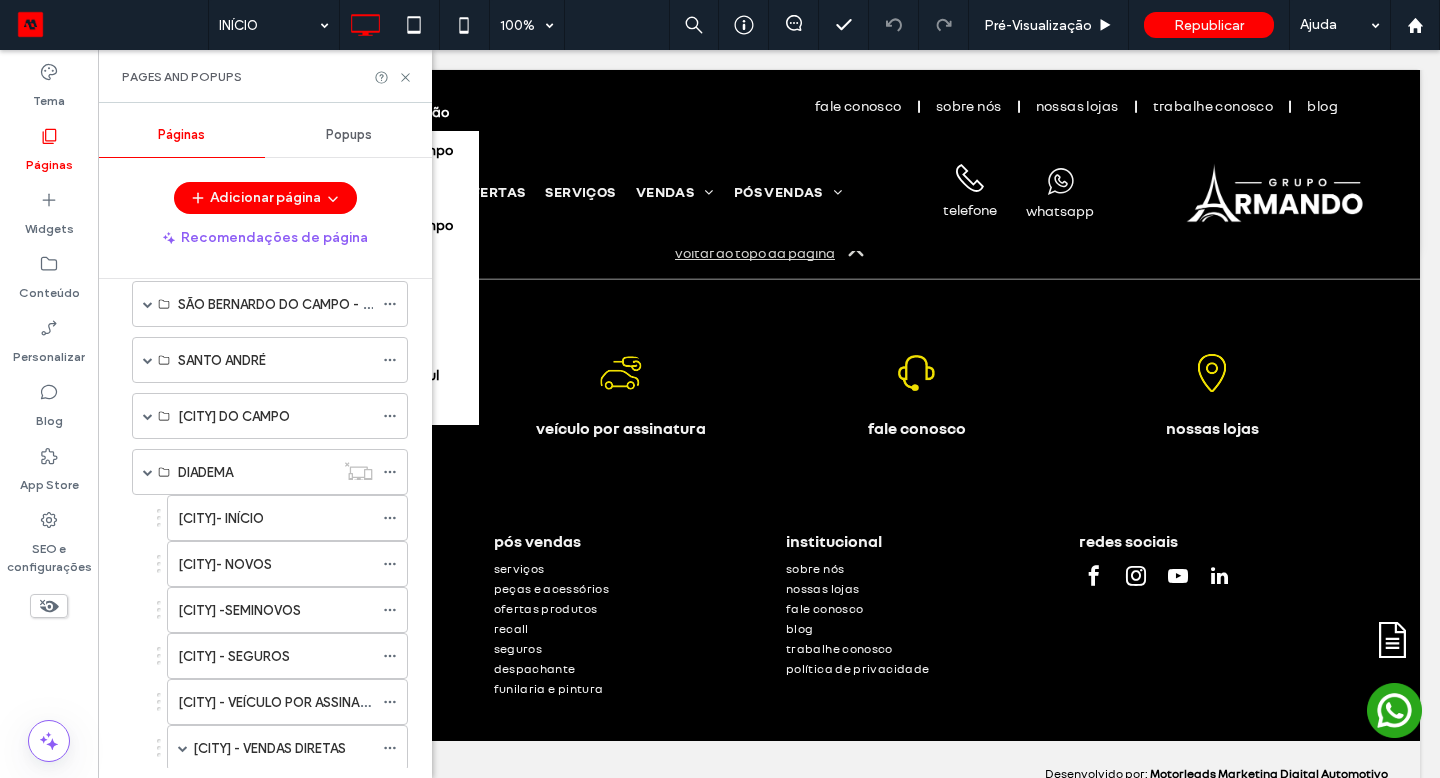 click at bounding box center (148, 472) 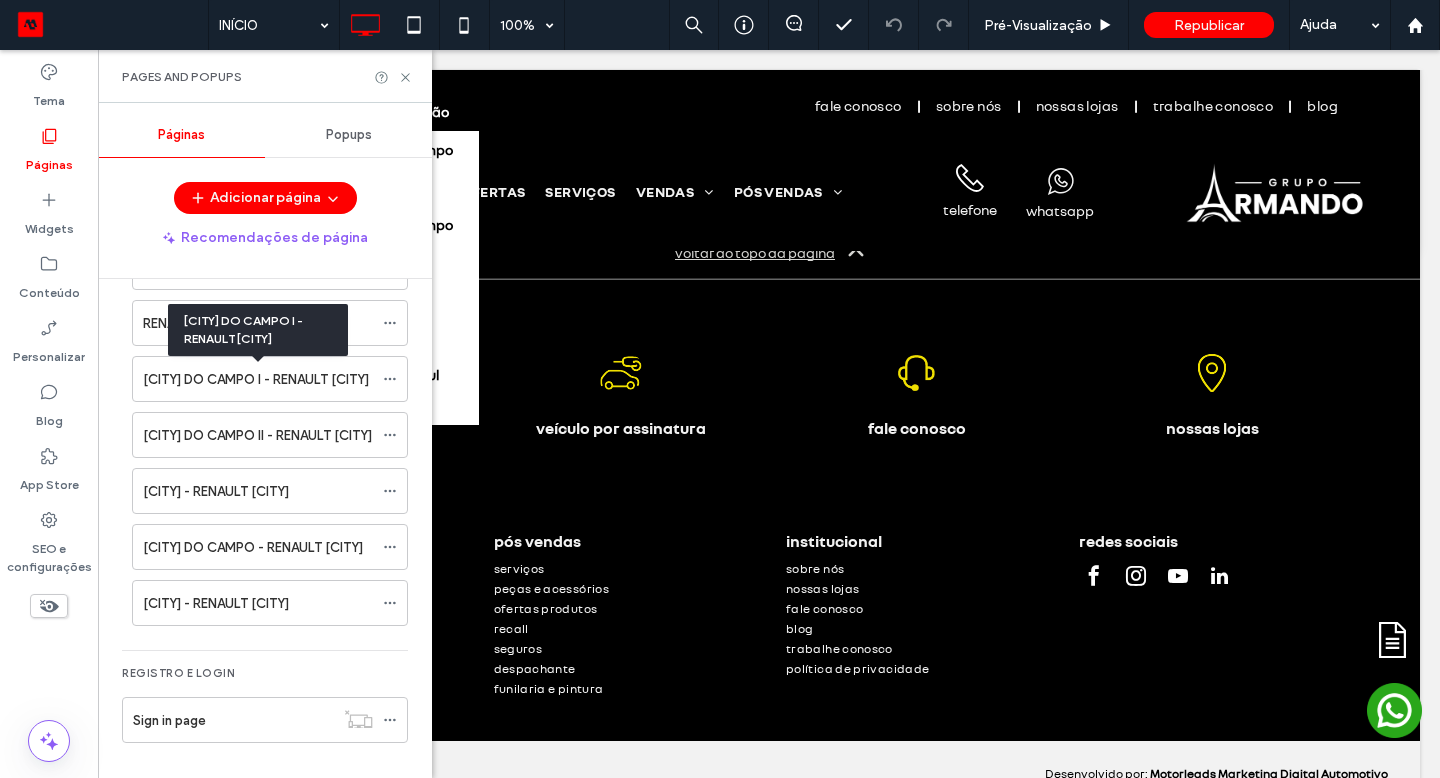 scroll, scrollTop: 1246, scrollLeft: 0, axis: vertical 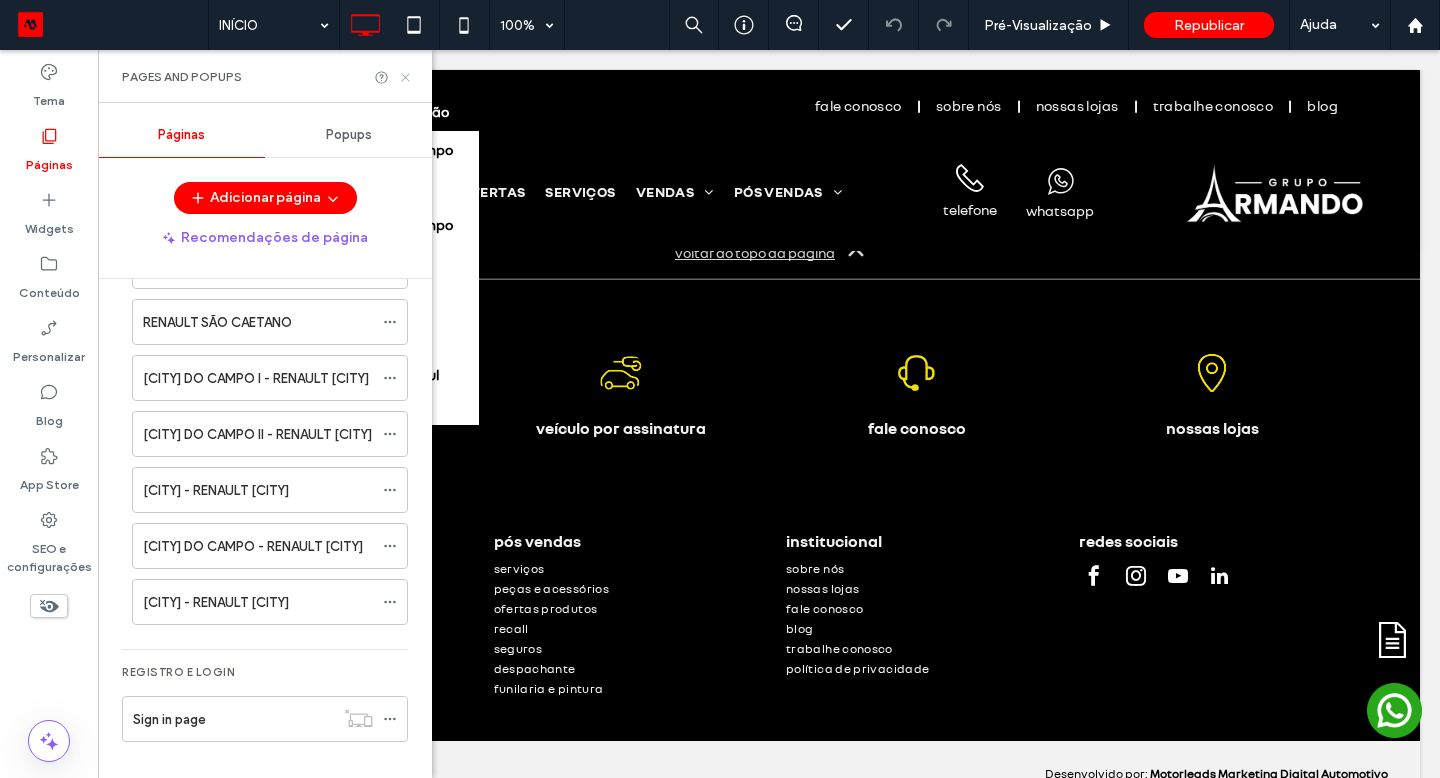 click 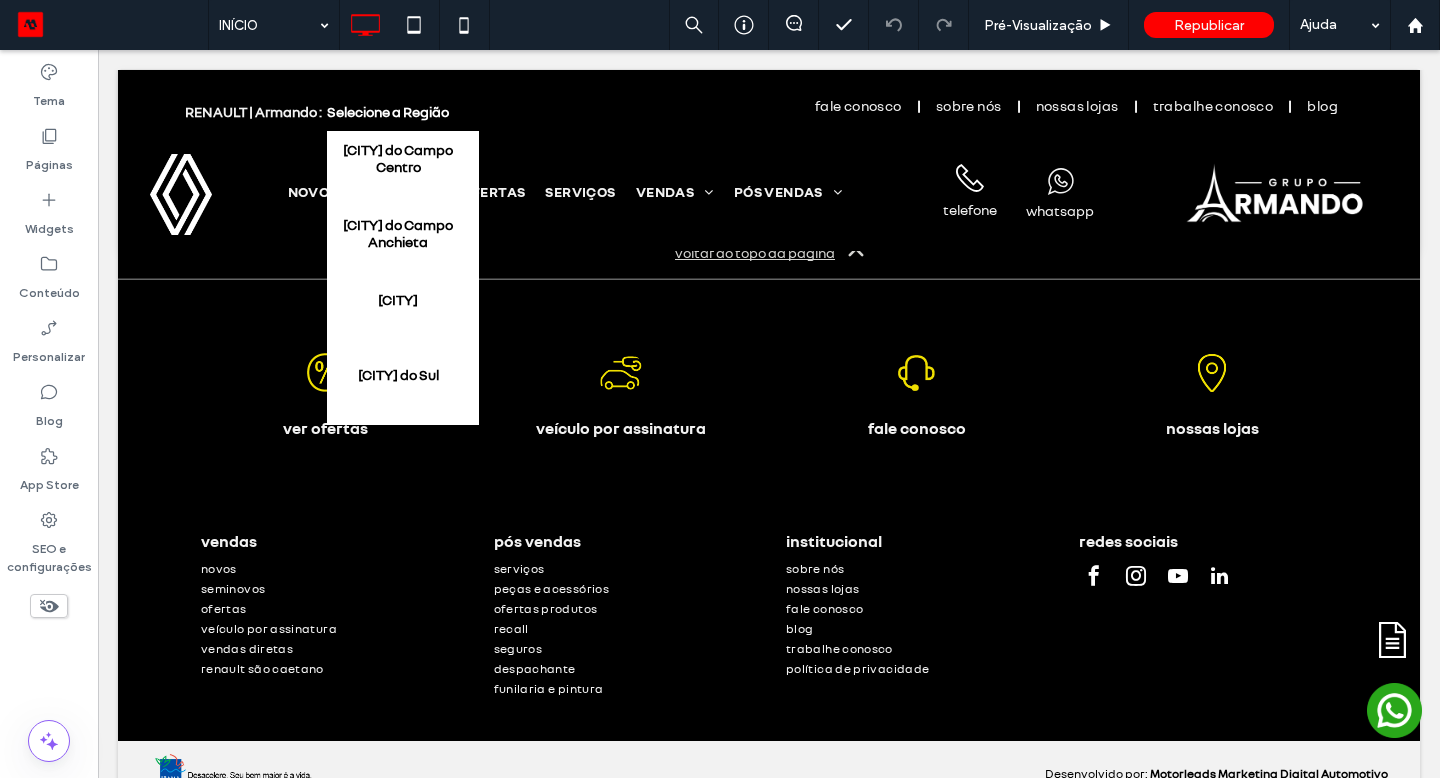 click on "NOVOS
SEMINOVOS
OFERTAS
SERVIÇOS
VENDAS
VENDAS DIRETAS
CNPJ E MICROEMPRESAS
PCD
CORPO DIPLOMÁTICO
MOTORISTA DE APLICATIVO
FROTISTA
AUTOESCOLA
PRODUTOR RURAL
TAXISTA
VEÍCULO POR ASSINATURA
PÓS VENDAS
OFERTAS PRODUTOS
PEÇAS E ACESSÓRIOS
RECALL
SEGUROS
DESPACHANTE
FUNILARIA E PINTURA
.cls-1-1884655191-1884655191 {
fill: #fff;
}
telefone
whatsapp
Clique para editar no Modo Flex + Adicionar seção" at bounding box center [769, 191] 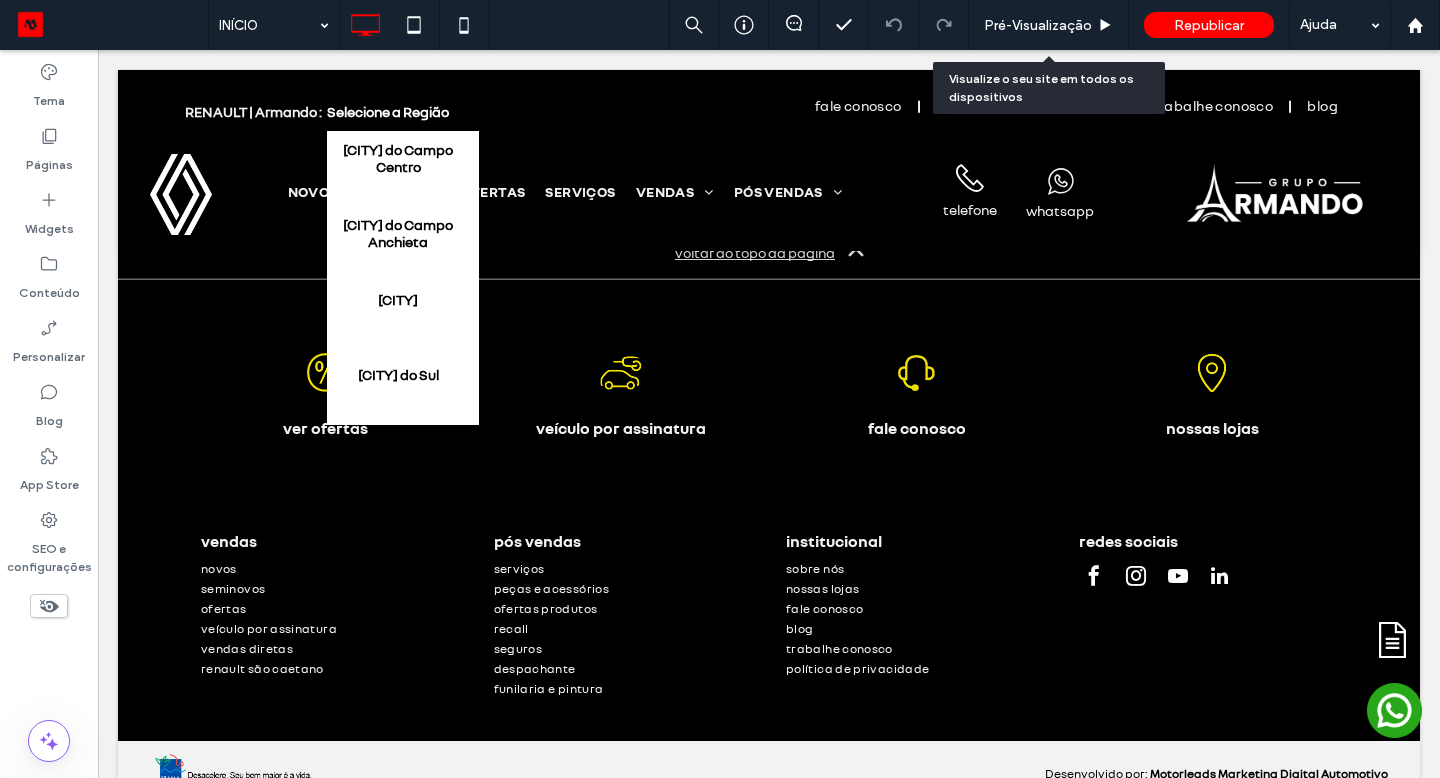 click on "Pré-Visualizaçāo" at bounding box center (1049, 25) 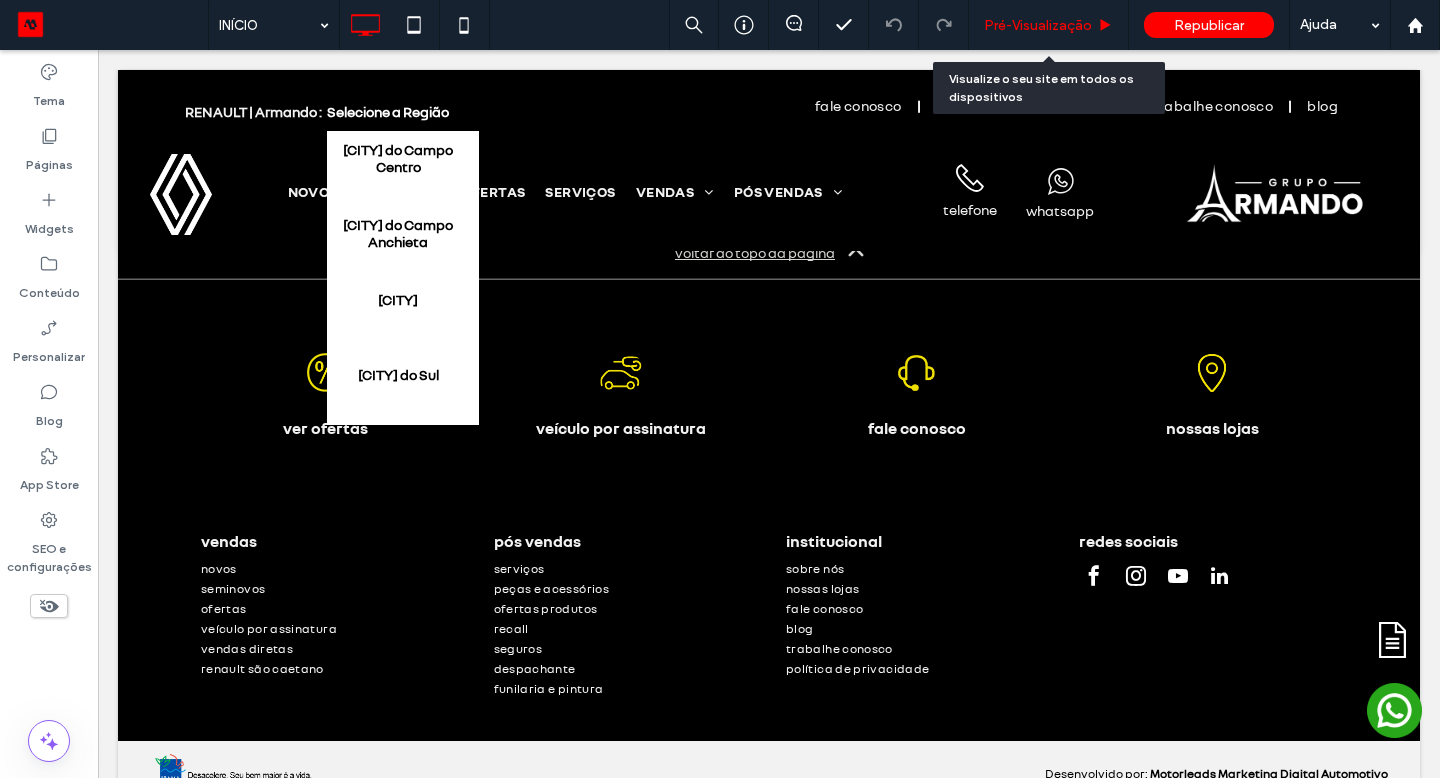 drag, startPoint x: 400, startPoint y: 71, endPoint x: 1015, endPoint y: 27, distance: 616.57196 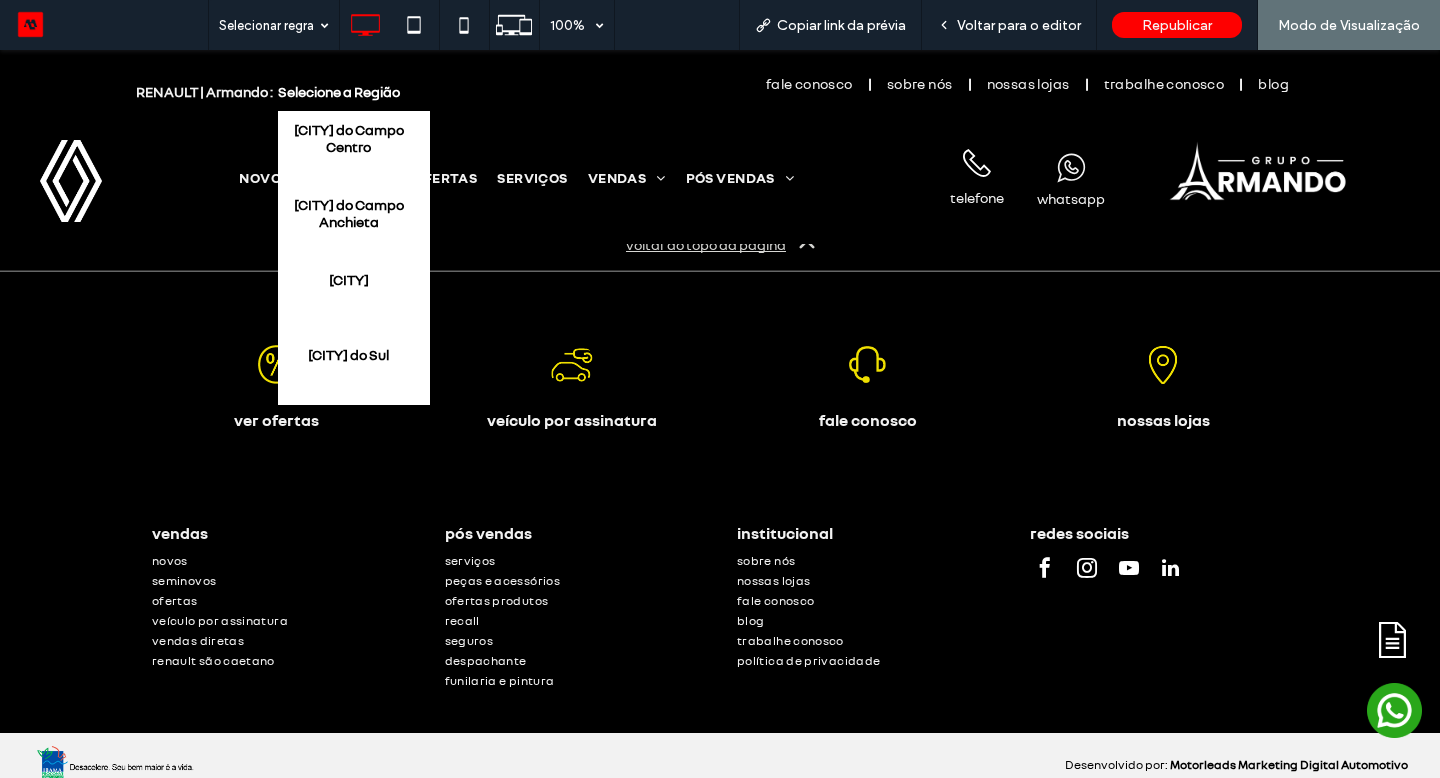 scroll, scrollTop: 4302, scrollLeft: 0, axis: vertical 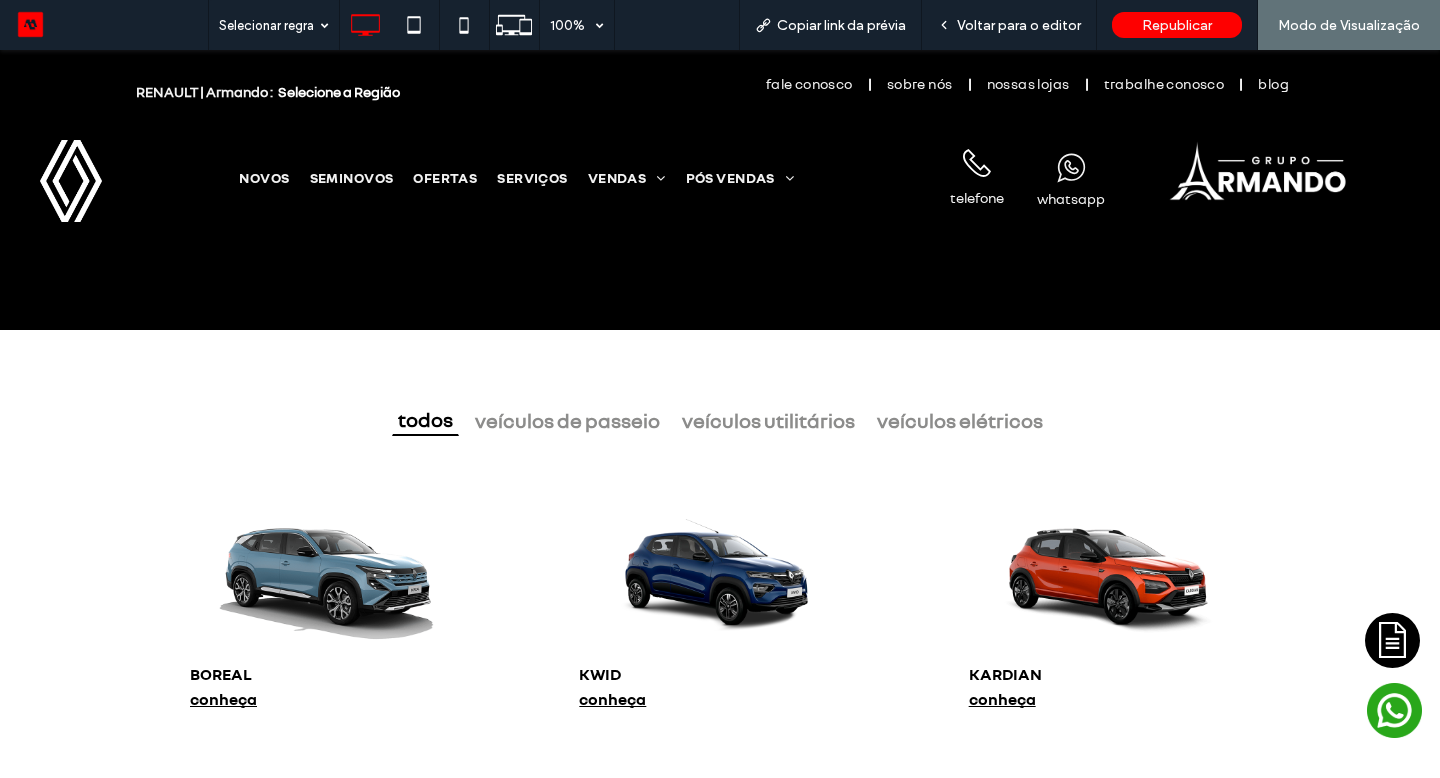 click at bounding box center [325, 575] 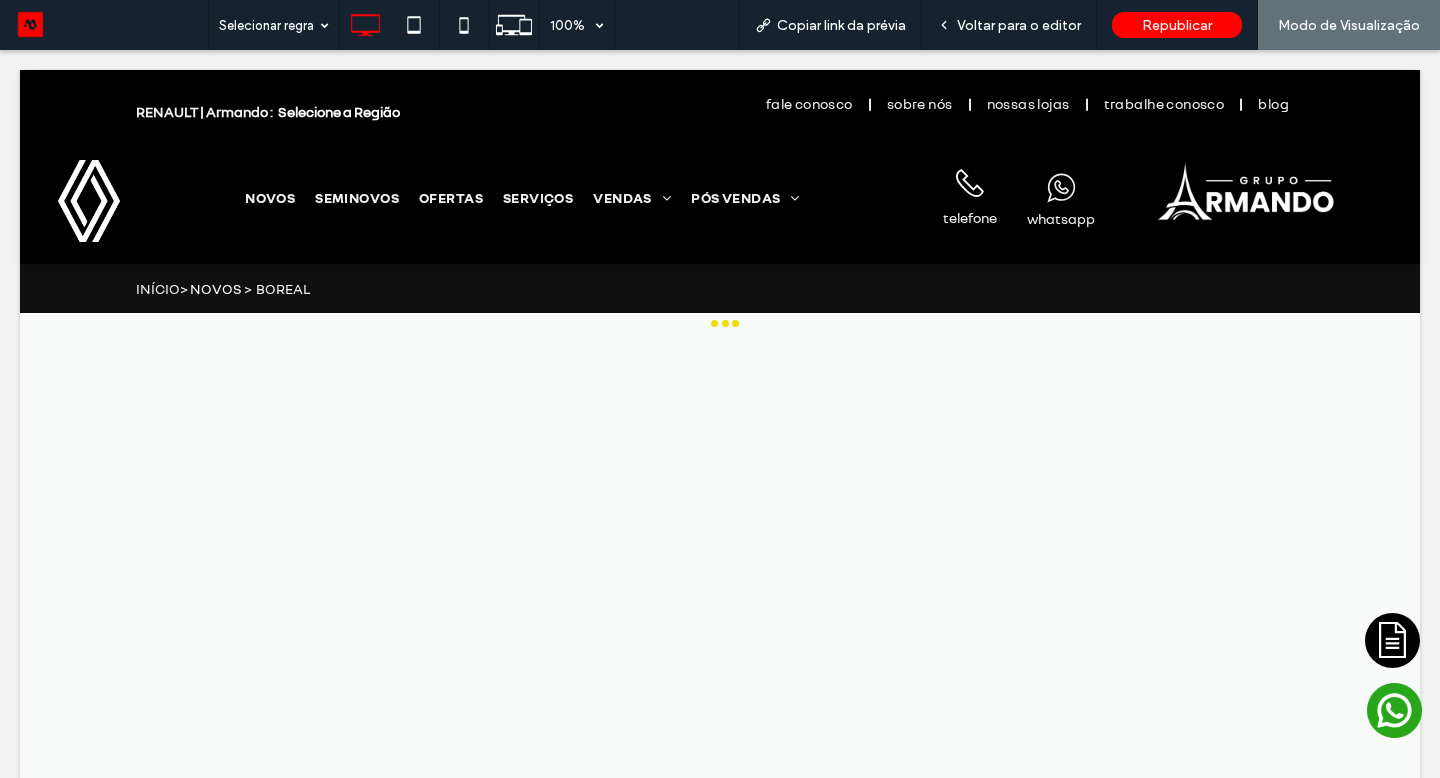 scroll, scrollTop: 0, scrollLeft: 0, axis: both 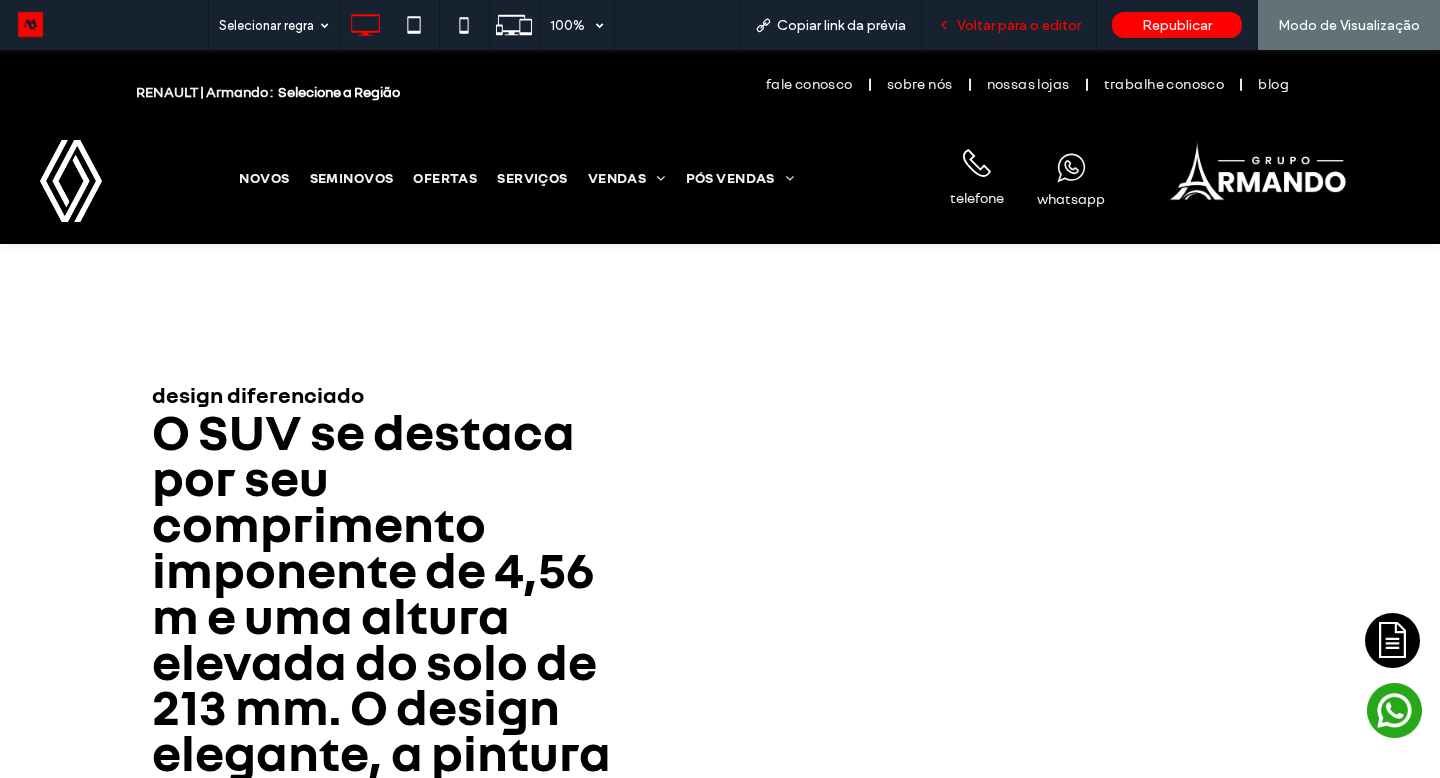 drag, startPoint x: 1015, startPoint y: 27, endPoint x: 1049, endPoint y: 20, distance: 34.713108 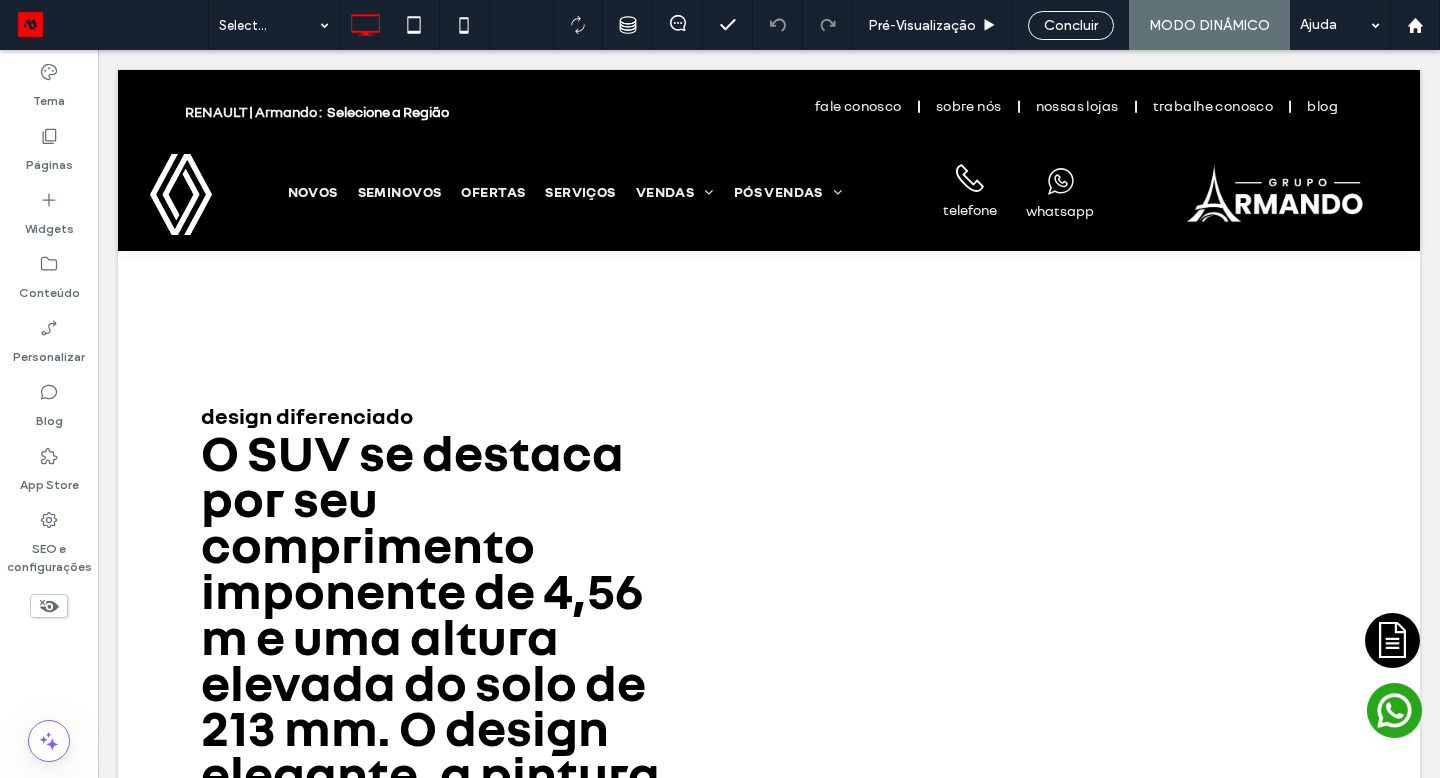 scroll, scrollTop: 1384, scrollLeft: 0, axis: vertical 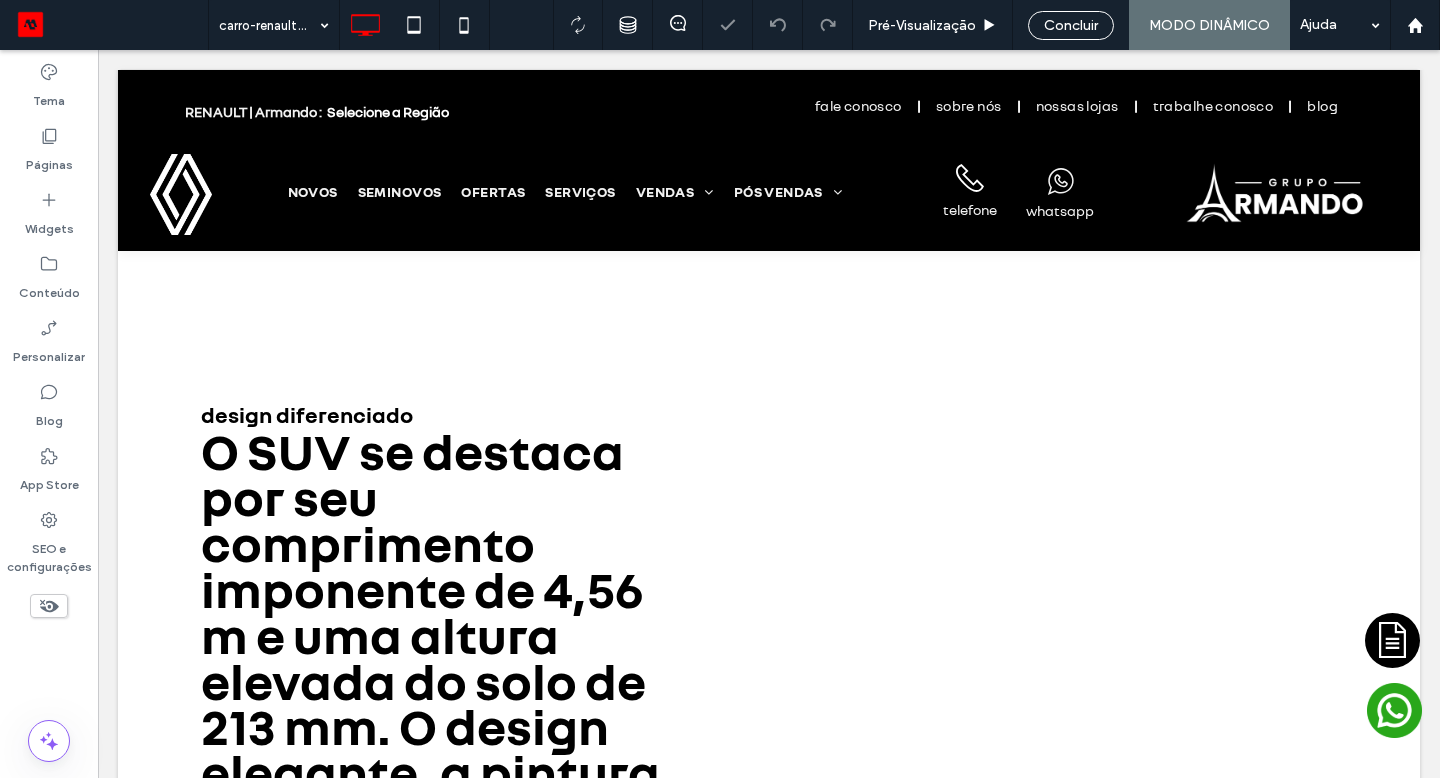 click on "design diferenciado
O SUV se destaca por seu comprimento imponente de 4,56 m e uma altura elevada do solo de 213 mm. O design elegante, a pintura biton e as rodas de liga leve diamantadas de 19" adicionam um toque de exclusividade, aprimorando a experiência ao dirigir.
refinado e espaçoso
O Renault Boreal tem um dos maiores porta-malas da categoria. Design focado no motorista com conforto premium: banco com massagem e função de memória, teto solar panorâmico elétrico, sistema de som Harman Kardon® e excelente espaço traseiro.
espaço modular
Maximize o espaço do Renault Boreal com o banco traseiro bipartido 2/3 1/3. Dobre os assentos para ter acesso ao porta-malas de até 1.770 L, modular e ideal para bagagem, compras ou objetos maiores.
Este é um marcador de posição e não aparecerá no site ativo.
estou interessado
Seção Clique para editar no Modo Flex +" at bounding box center (769, 1652) 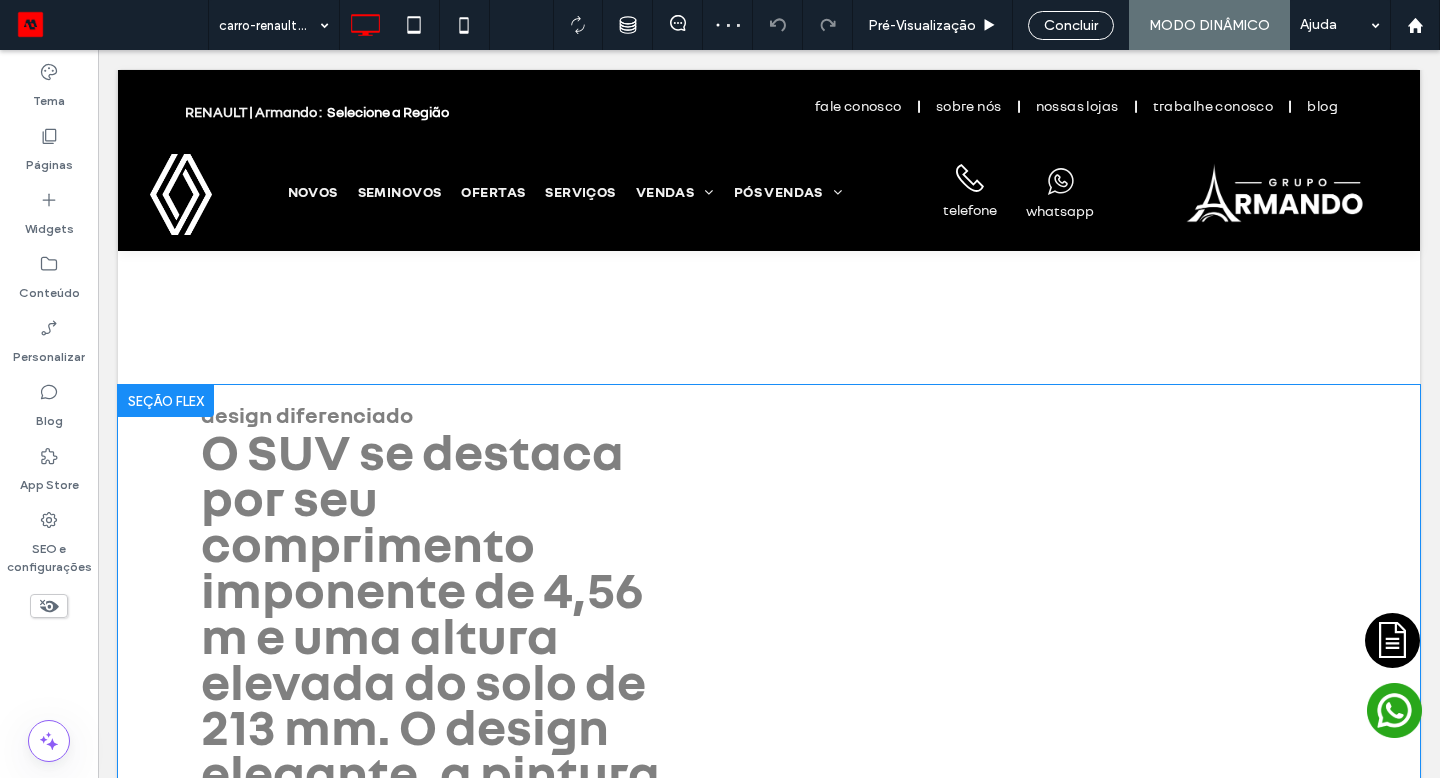 drag, startPoint x: 1147, startPoint y: 70, endPoint x: 319, endPoint y: 554, distance: 959.0829 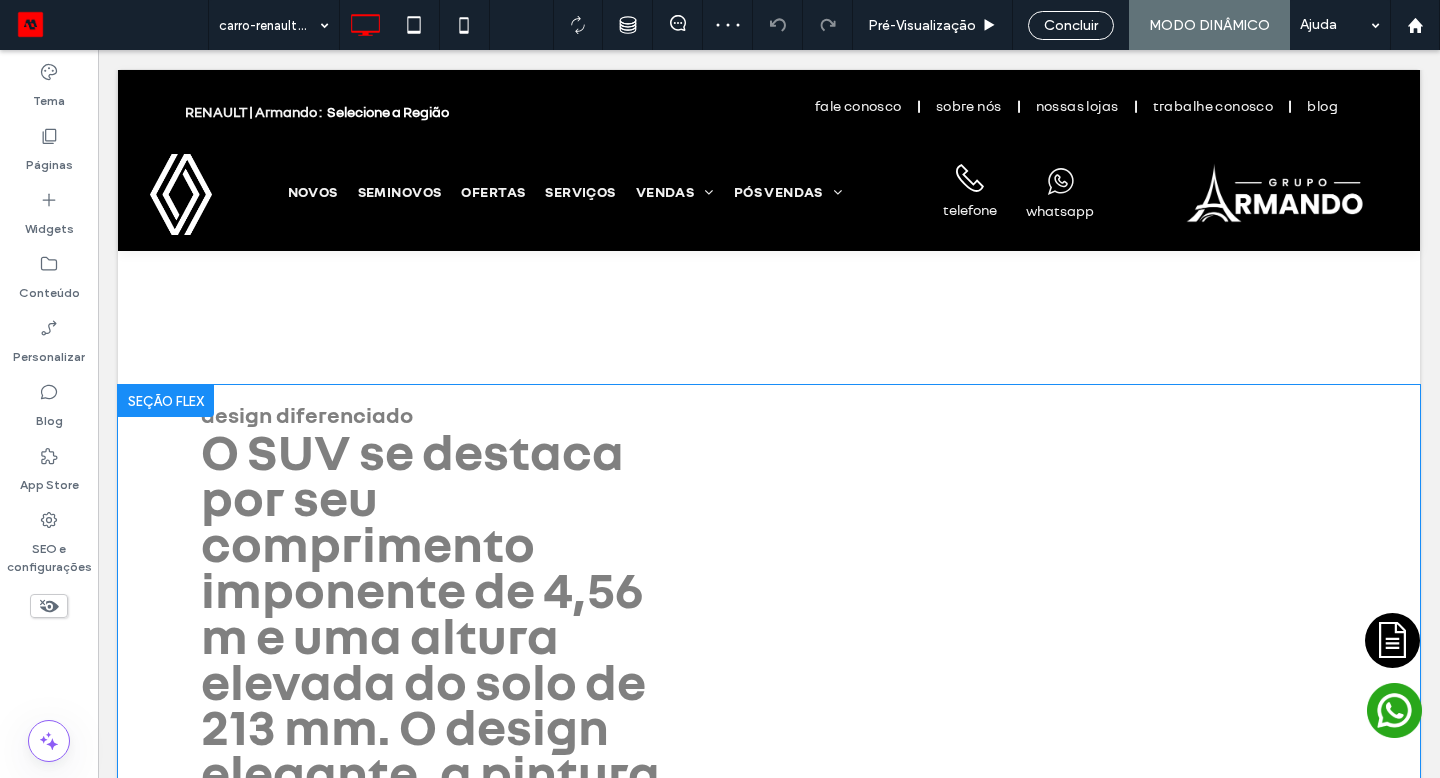 click on "Clique para editar no Modo Flex" at bounding box center [769, 1652] 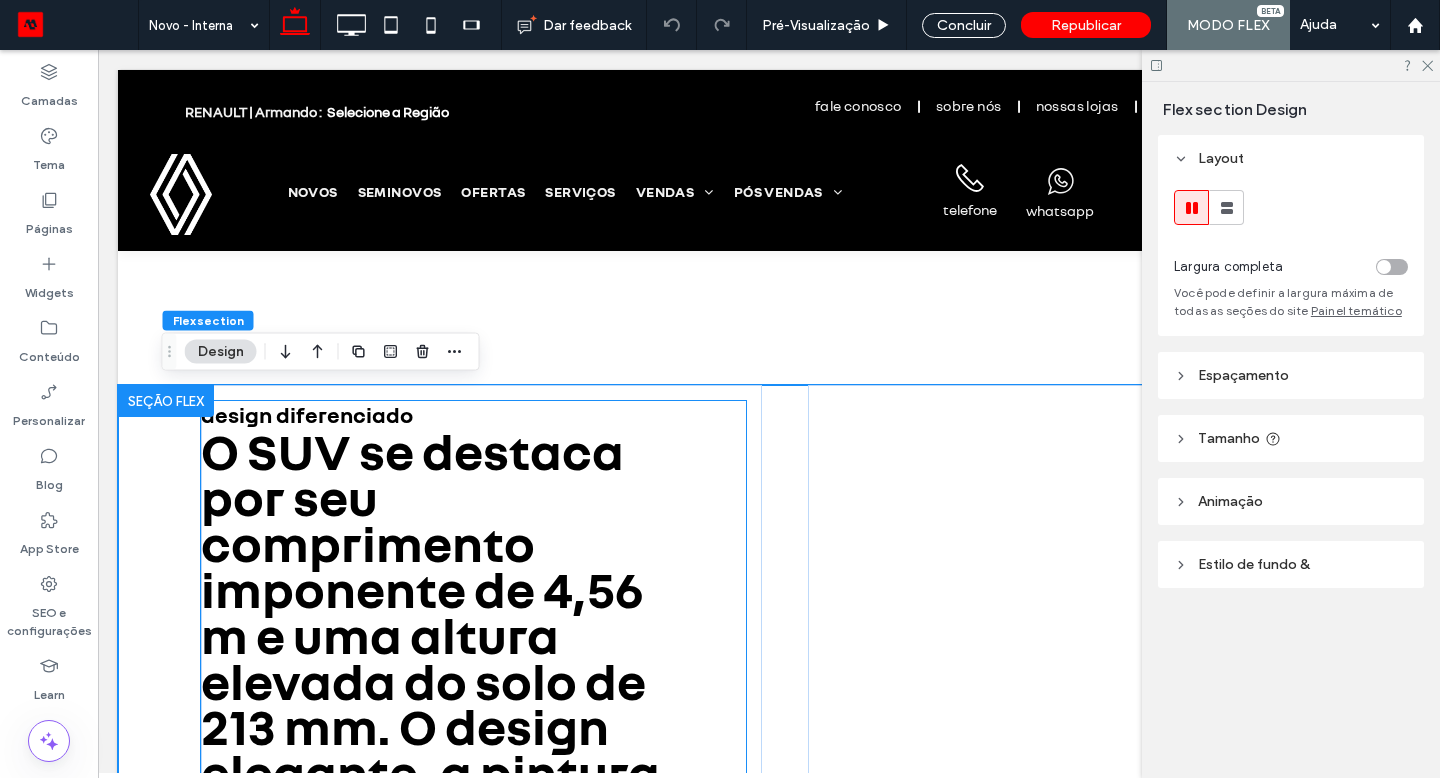 click on "O SUV se destaca por seu comprimento imponente de 4,56 m e uma altura elevada do solo de 213 mm. O design elegante, a pintura biton e as rodas de liga leve diamantadas de 19" adicionam um toque de exclusividade, aprimorando a experiência ao dirigir." at bounding box center (440, 818) 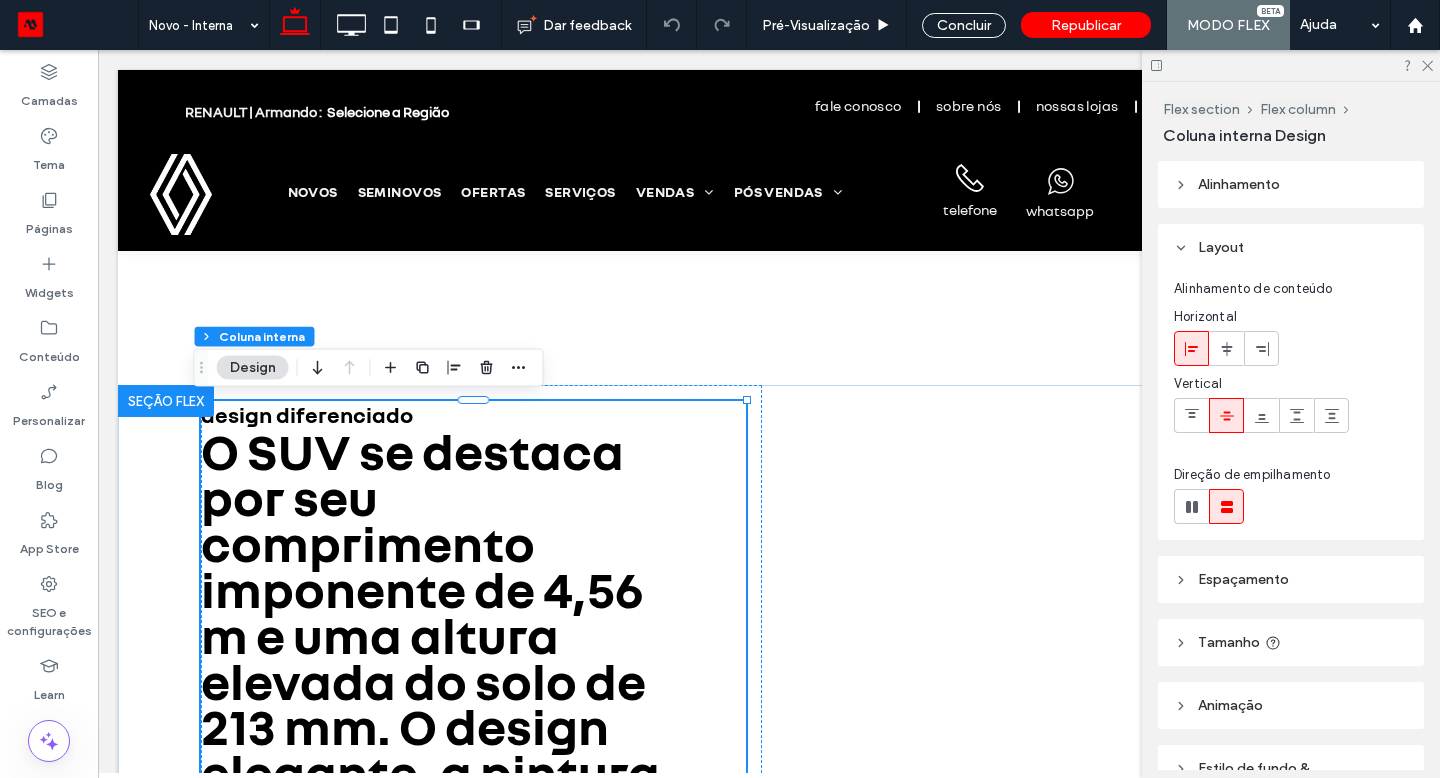 click on "O SUV se destaca por seu comprimento imponente de 4,56 m e uma altura elevada do solo de 213 mm. O design elegante, a pintura biton e as rodas de liga leve diamantadas de 19" adicionam um toque de exclusividade, aprimorando a experiência ao dirigir." at bounding box center [440, 818] 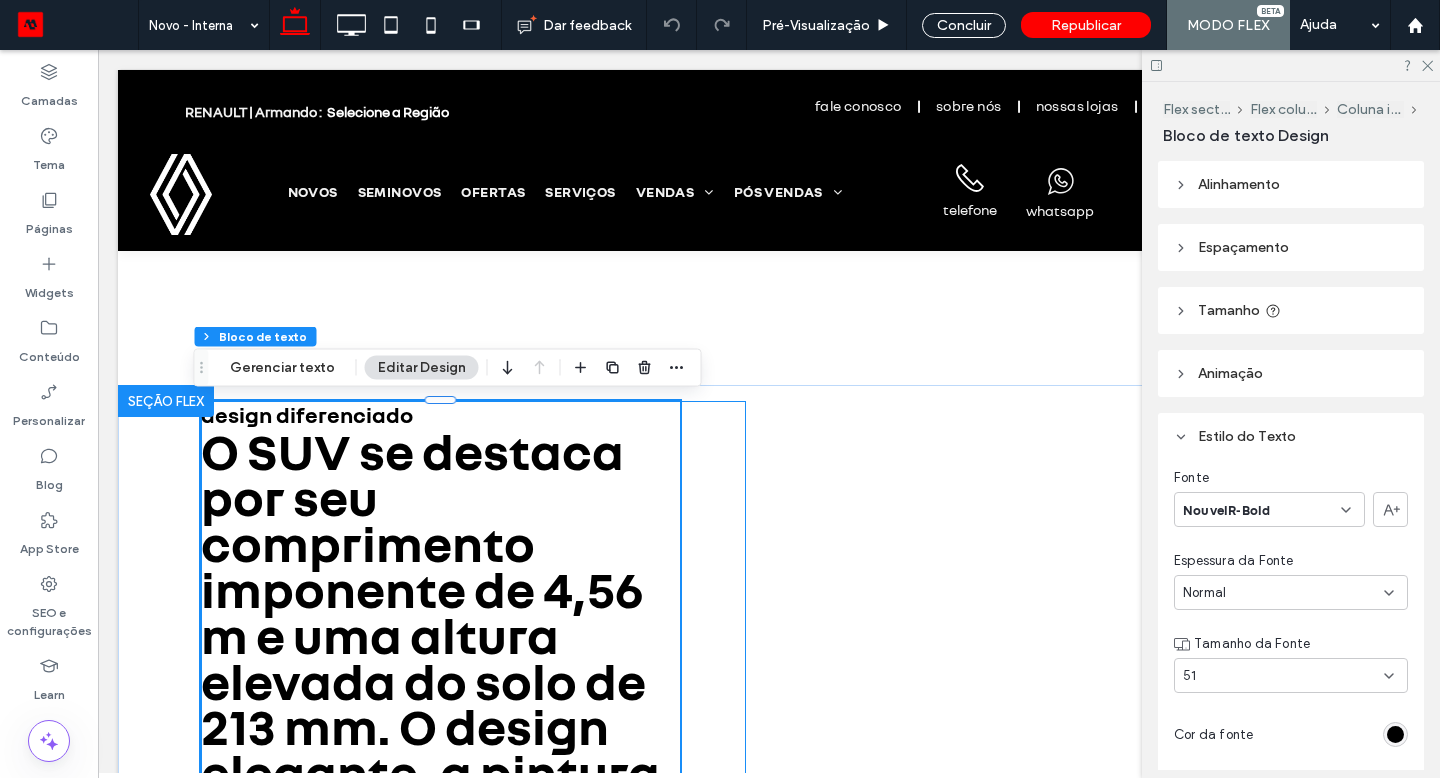 click on "O SUV se destaca por seu comprimento imponente de 4,56 m e uma altura elevada do solo de 213 mm. O design elegante, a pintura biton e as rodas de liga leve diamantadas de 19" adicionam um toque de exclusividade, aprimorando a experiência ao dirigir." at bounding box center (440, 818) 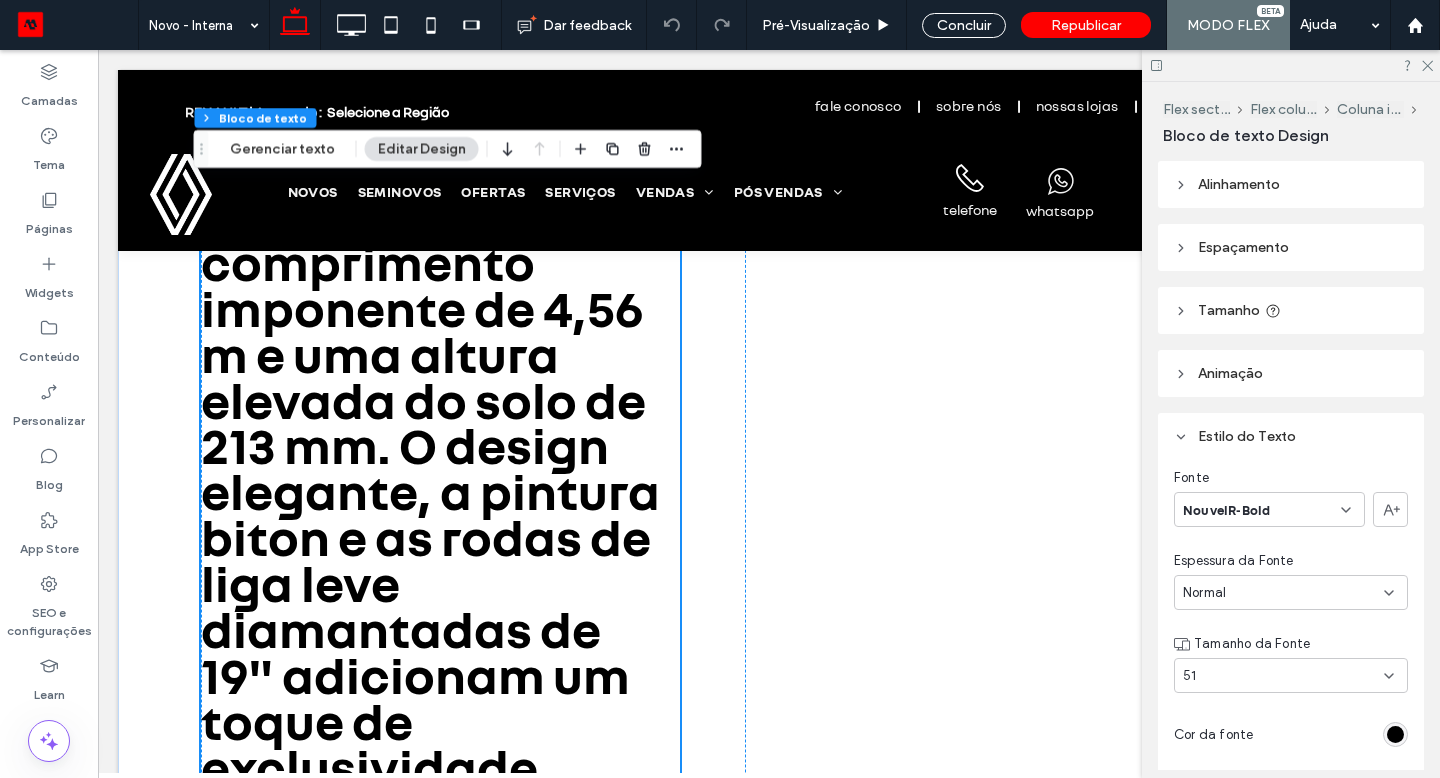 scroll, scrollTop: 1248, scrollLeft: 0, axis: vertical 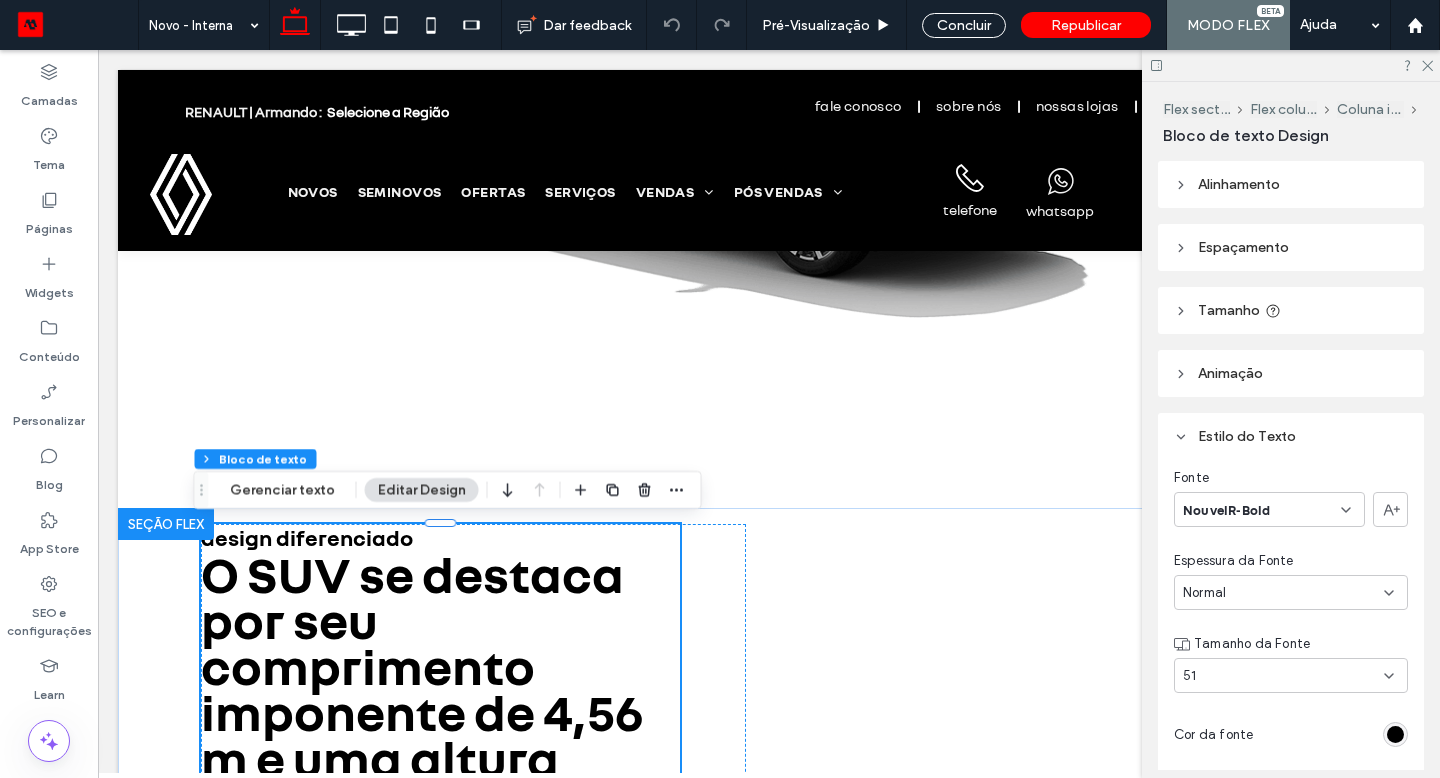 click on "O SUV se destaca por seu comprimento imponente de 4,56 m e uma altura elevada do solo de 213 mm. O design elegante, a pintura biton e as rodas de liga leve diamantadas de 19" adicionam um toque de exclusividade, aprimorando a experiência ao dirigir." at bounding box center [440, 941] 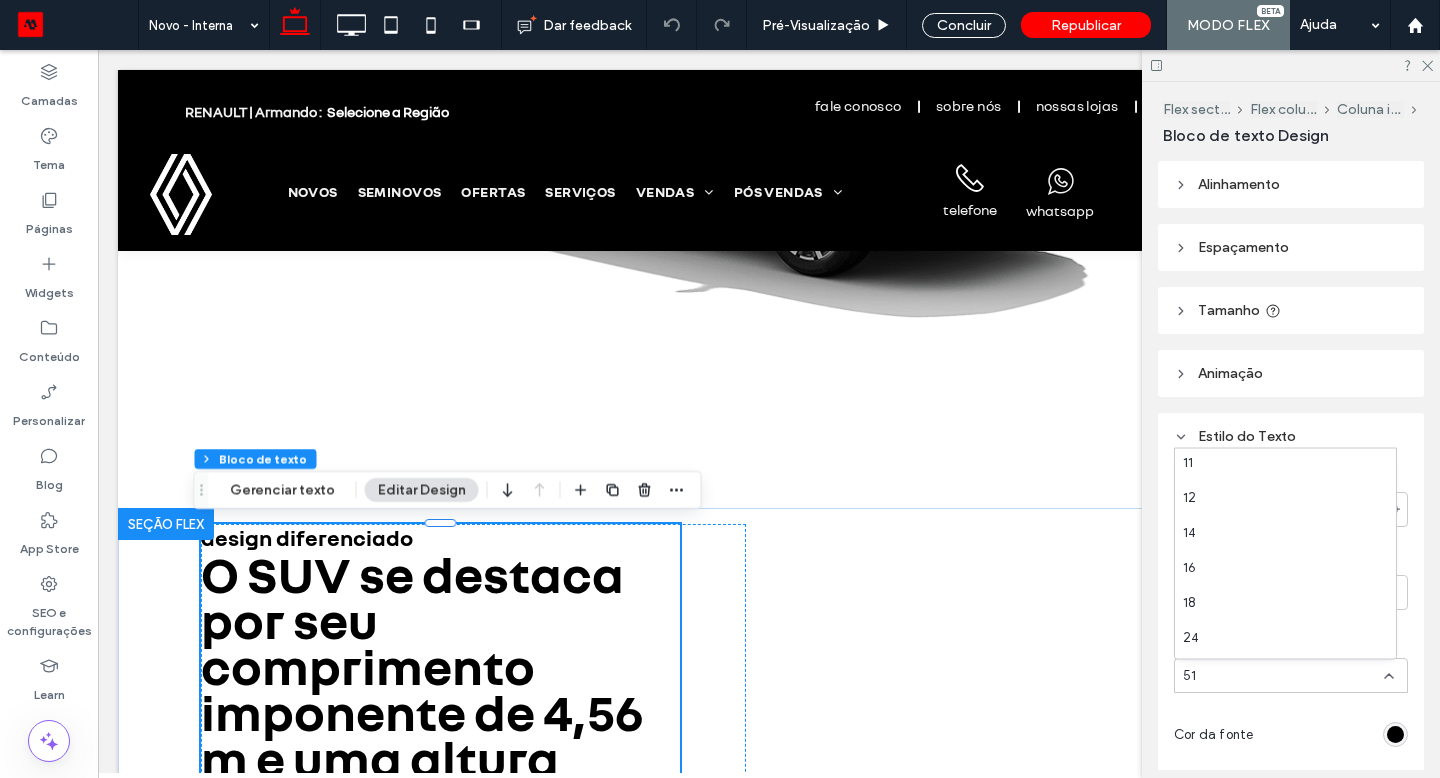 scroll, scrollTop: 217, scrollLeft: 0, axis: vertical 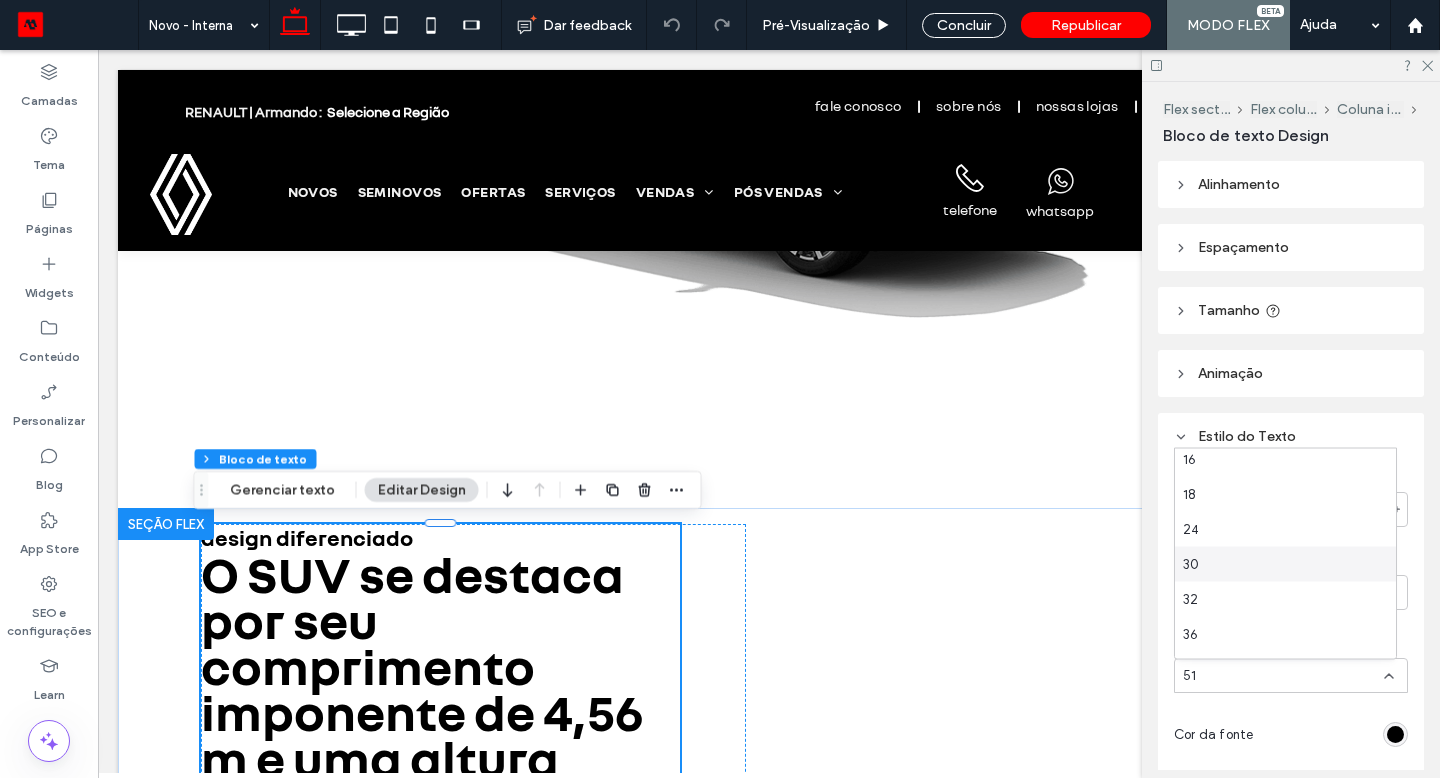 drag, startPoint x: 221, startPoint y: 504, endPoint x: 1230, endPoint y: 568, distance: 1011.0277 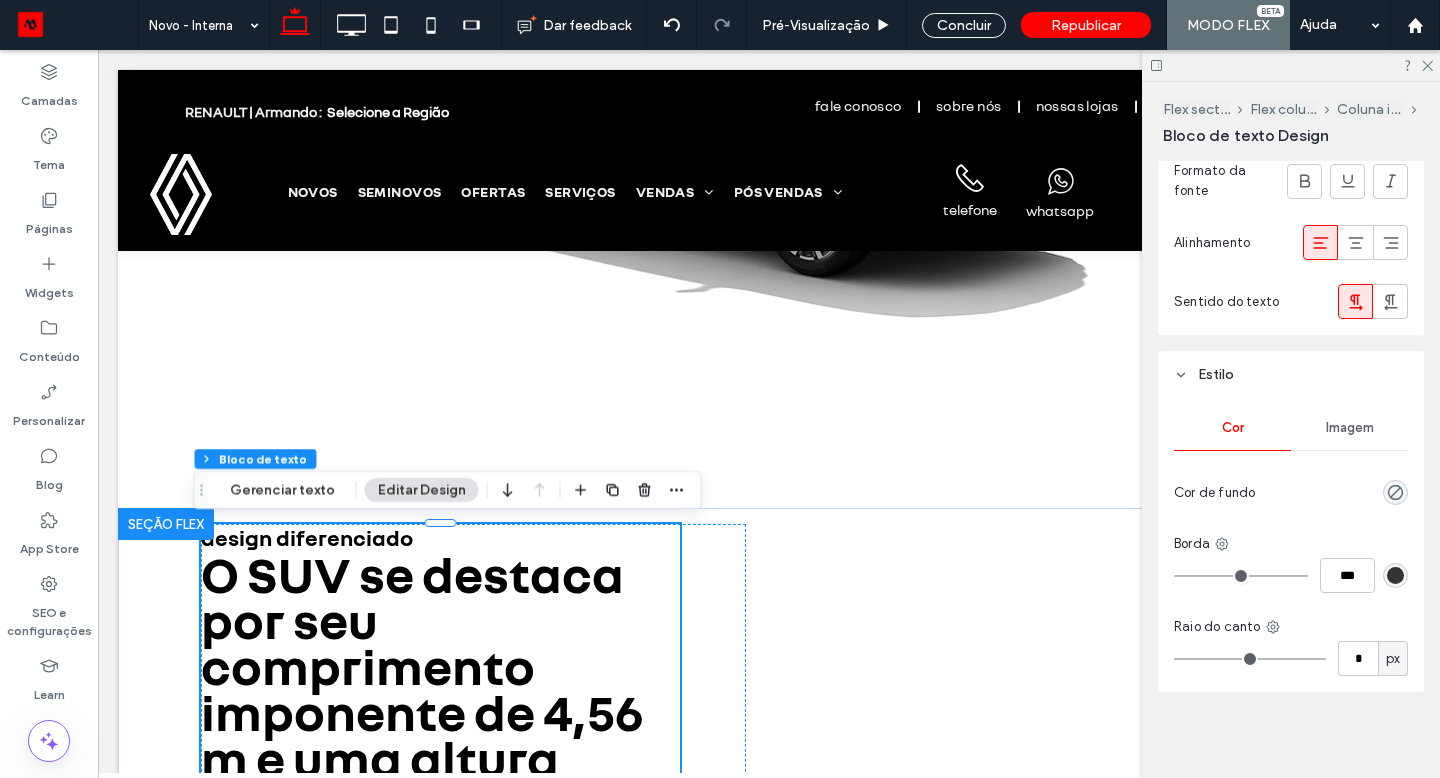 scroll, scrollTop: 617, scrollLeft: 0, axis: vertical 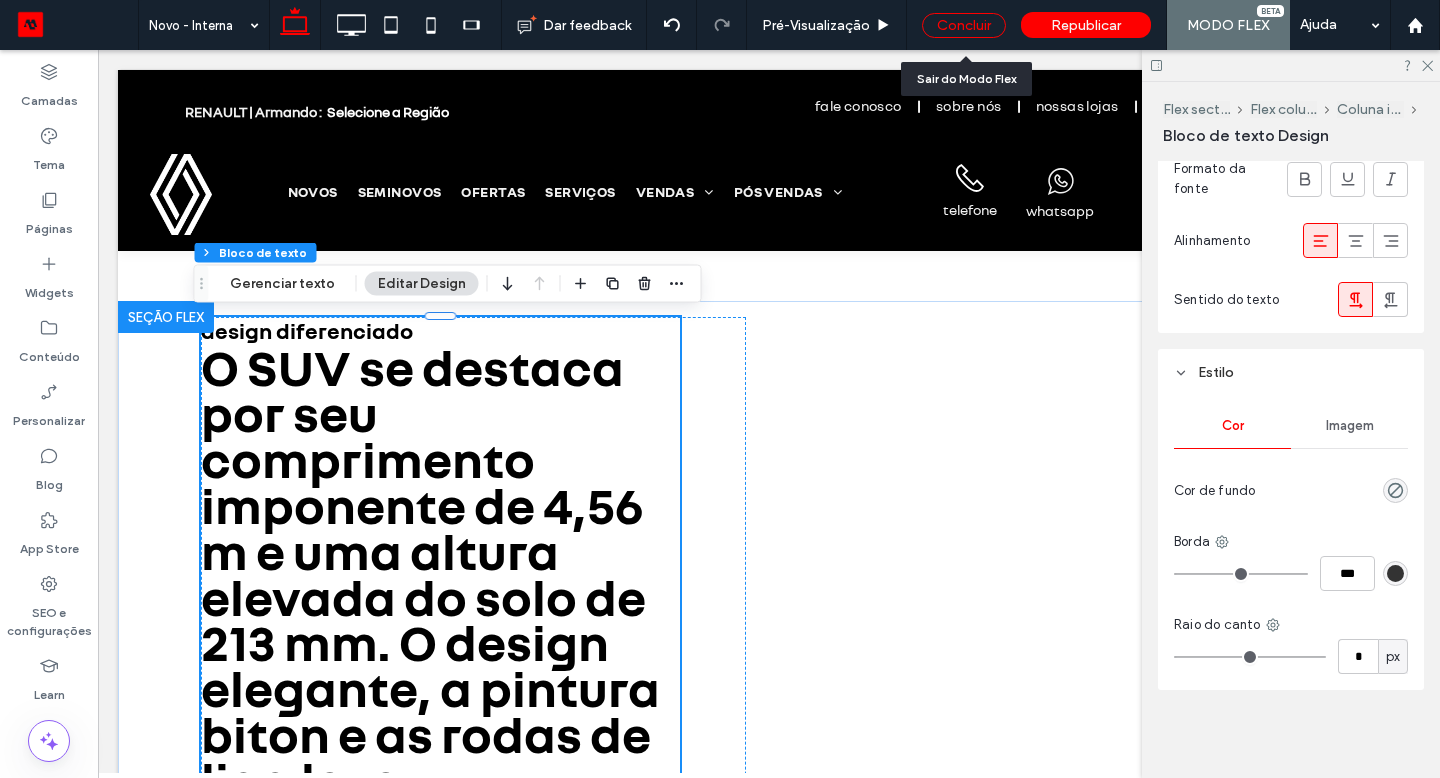 click on "Concluir" at bounding box center (964, 25) 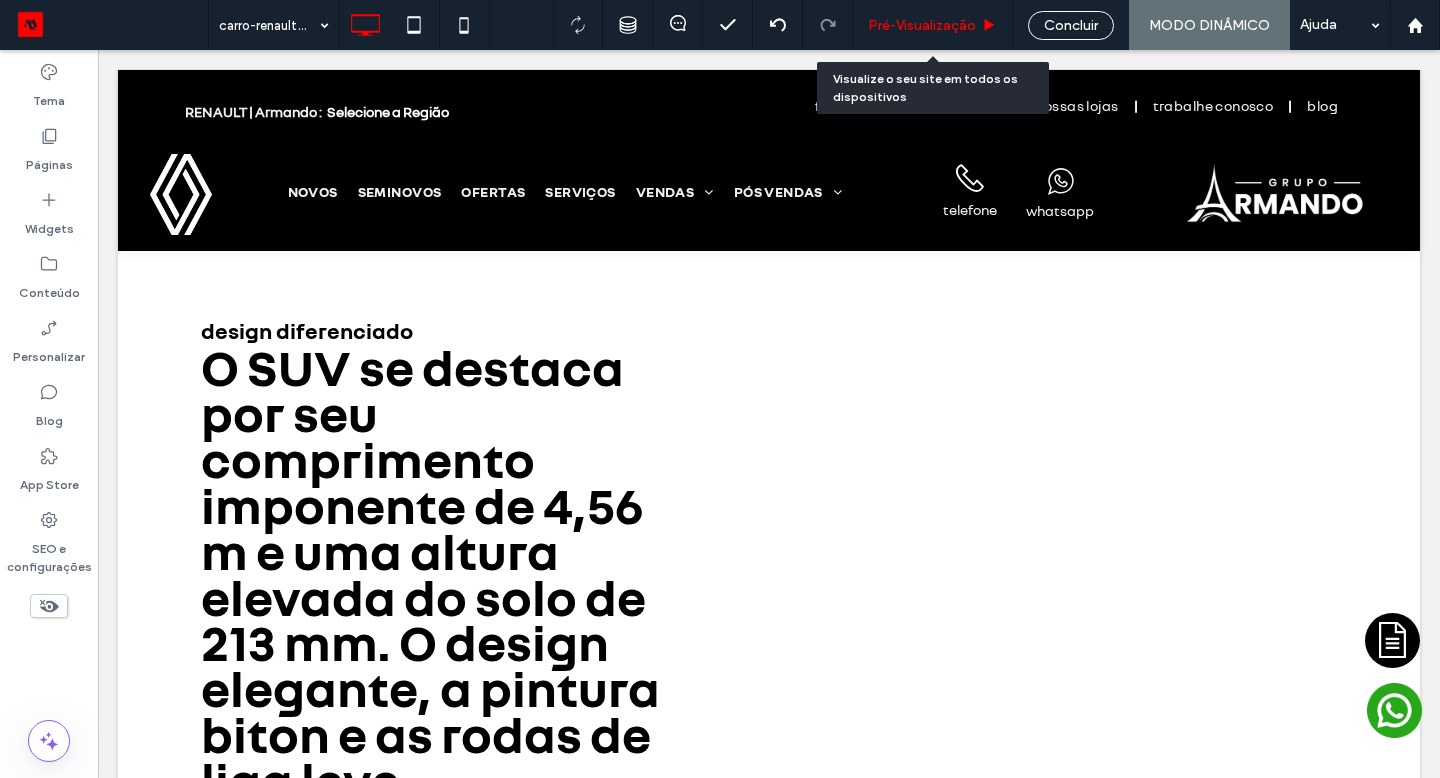 drag, startPoint x: 972, startPoint y: 29, endPoint x: 948, endPoint y: 25, distance: 24.33105 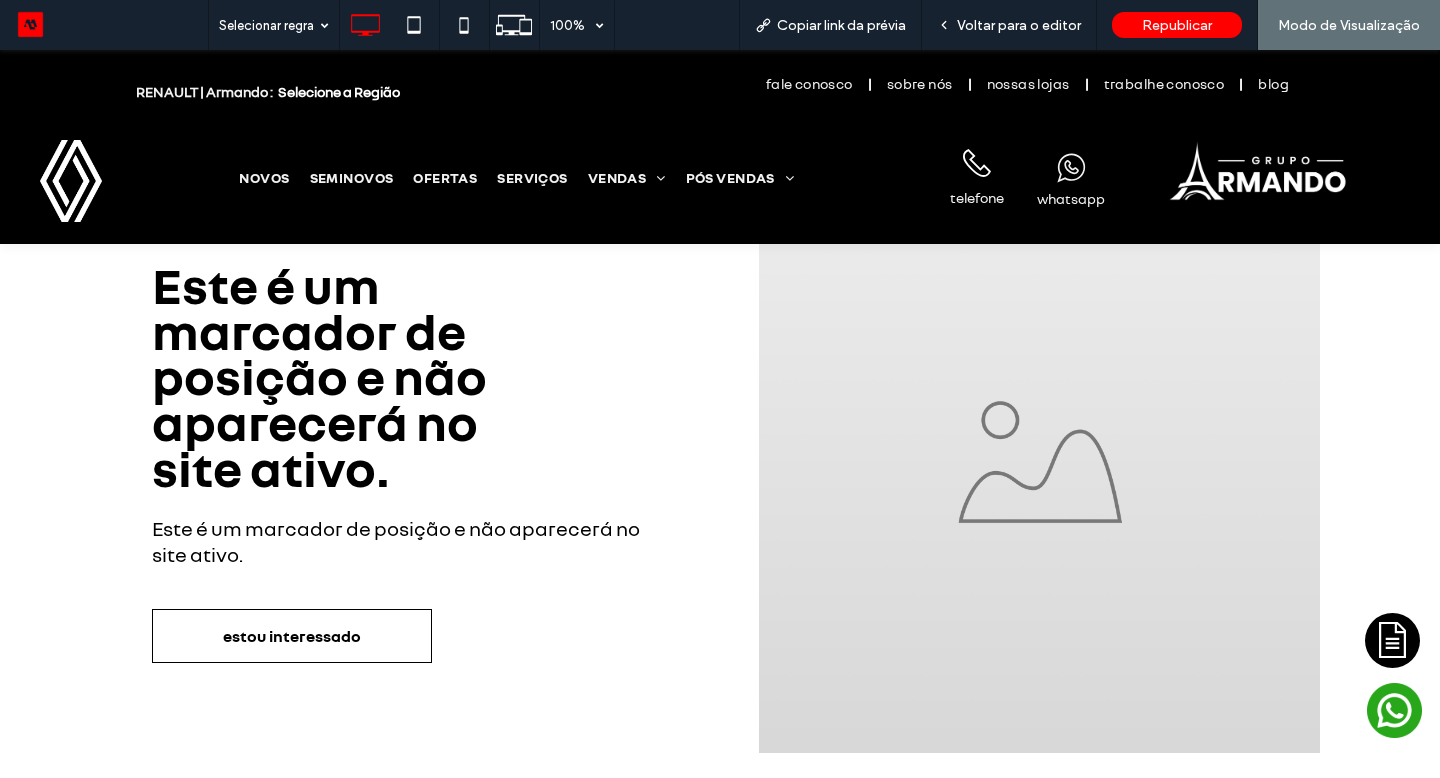 scroll, scrollTop: 4307, scrollLeft: 0, axis: vertical 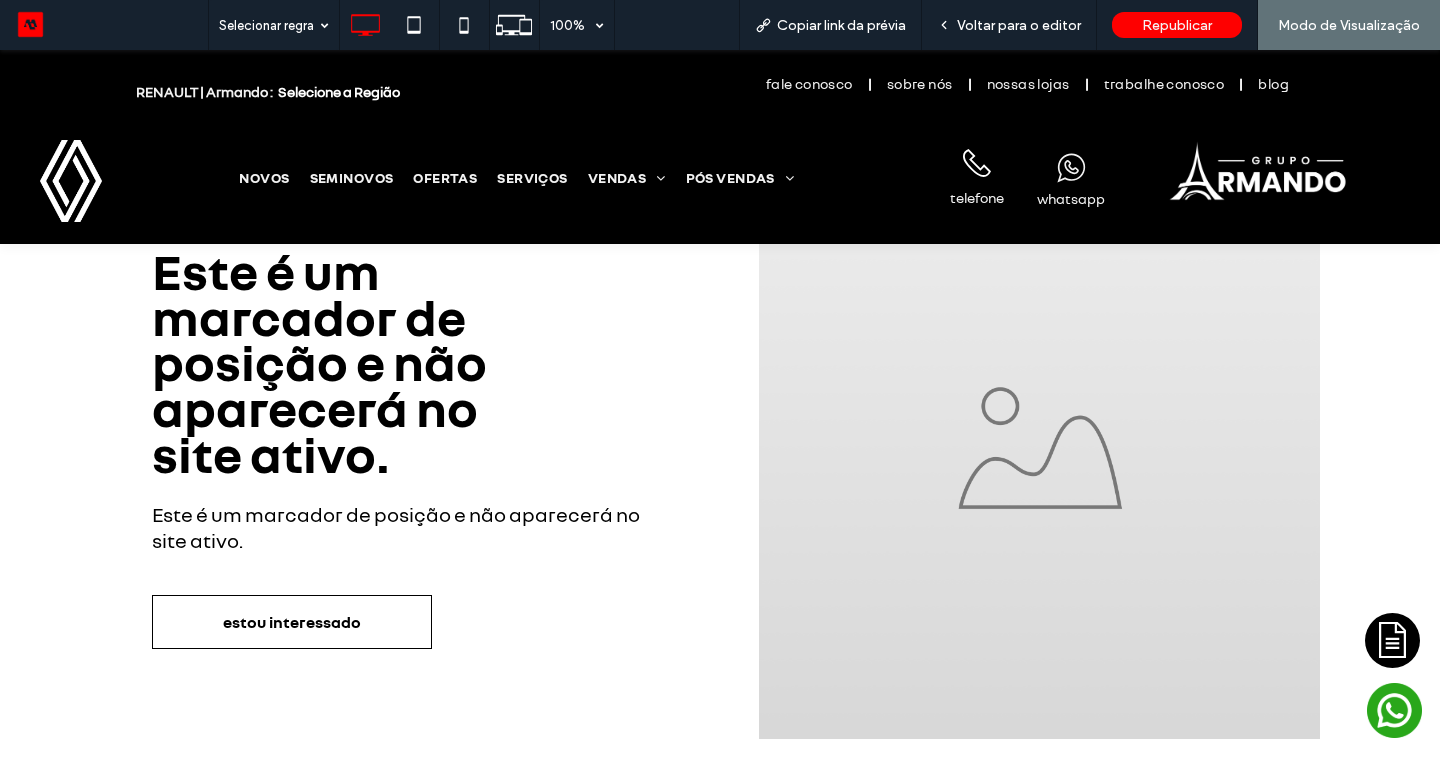 drag, startPoint x: 948, startPoint y: 75, endPoint x: 254, endPoint y: 179, distance: 701.74927 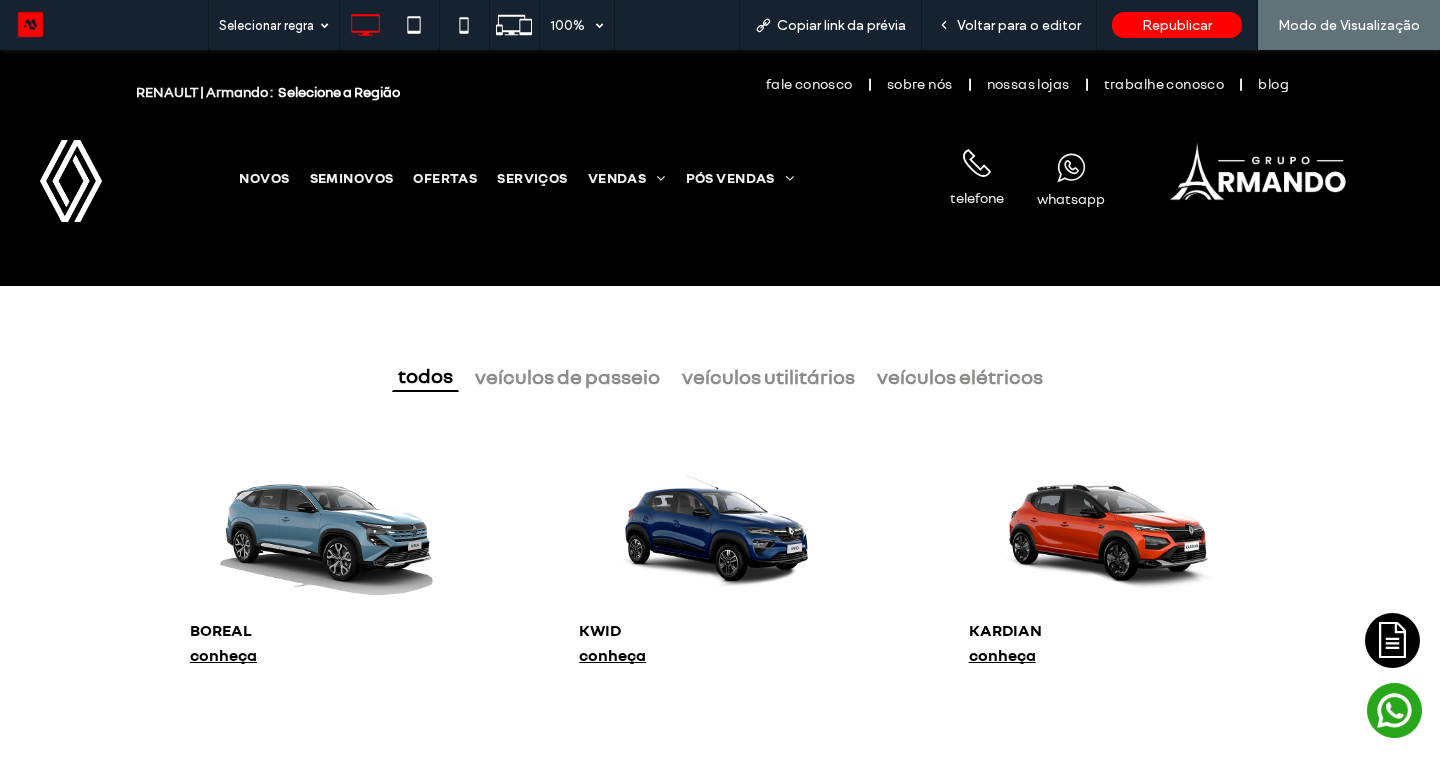 scroll, scrollTop: 364, scrollLeft: 0, axis: vertical 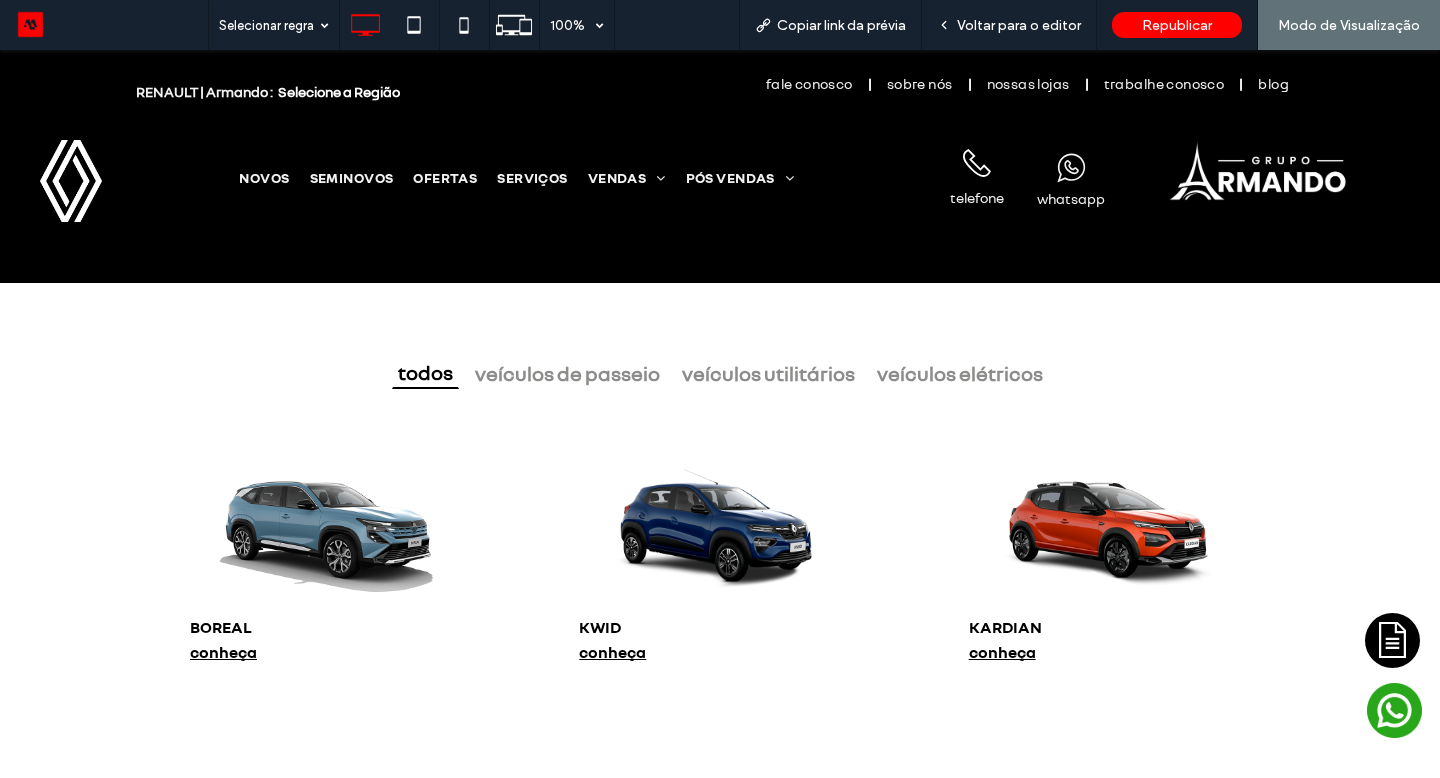 drag, startPoint x: 254, startPoint y: 179, endPoint x: 707, endPoint y: 516, distance: 564.6043 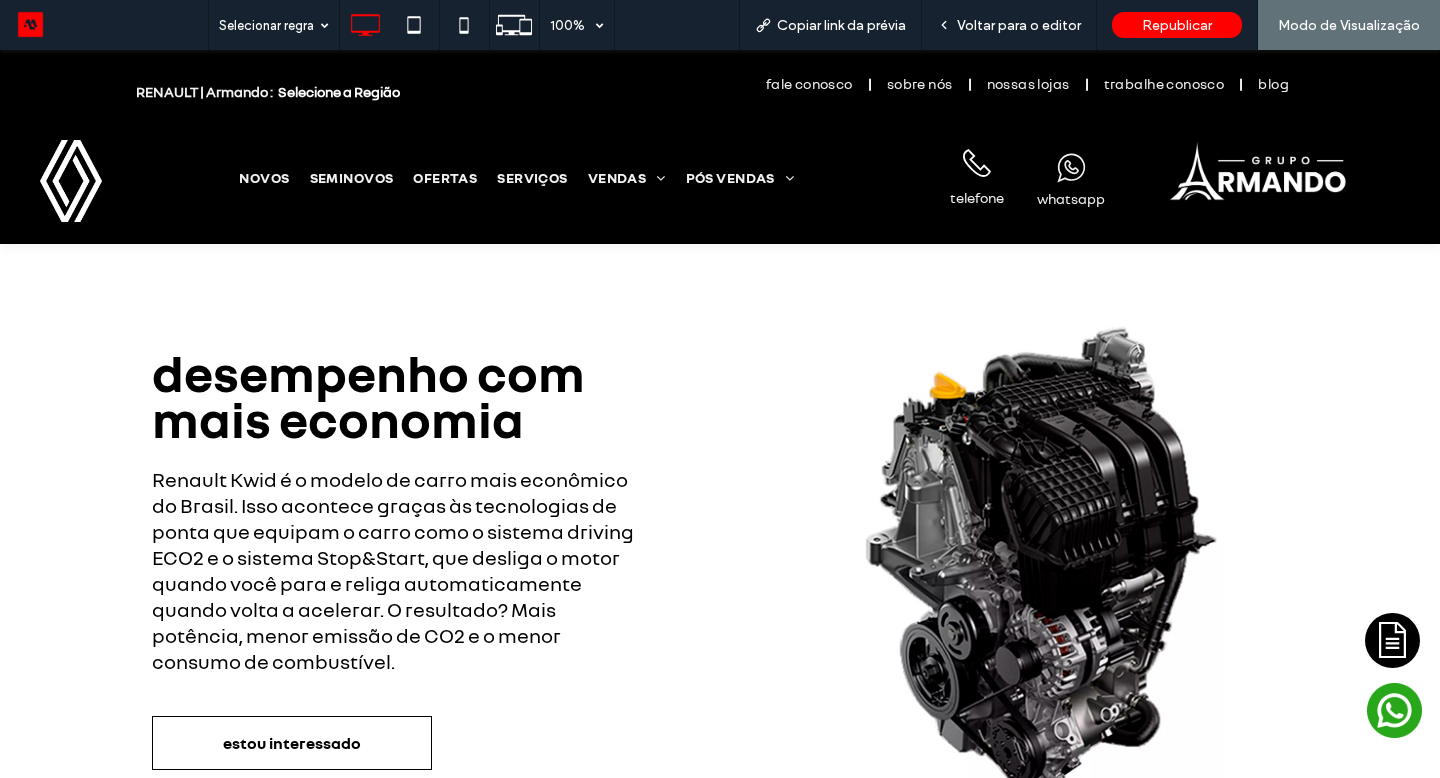 scroll, scrollTop: 1307, scrollLeft: 0, axis: vertical 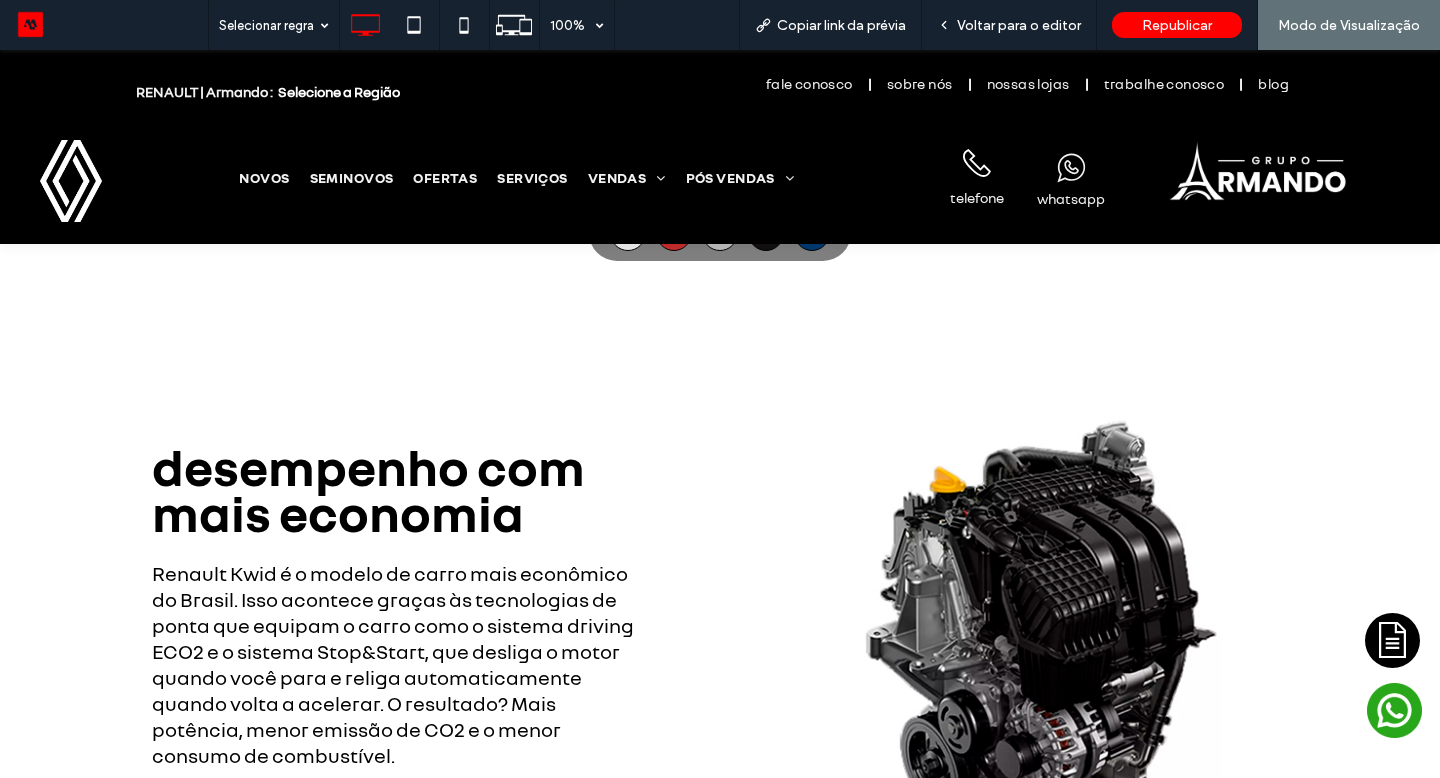click on "NOVOS" at bounding box center [264, 177] 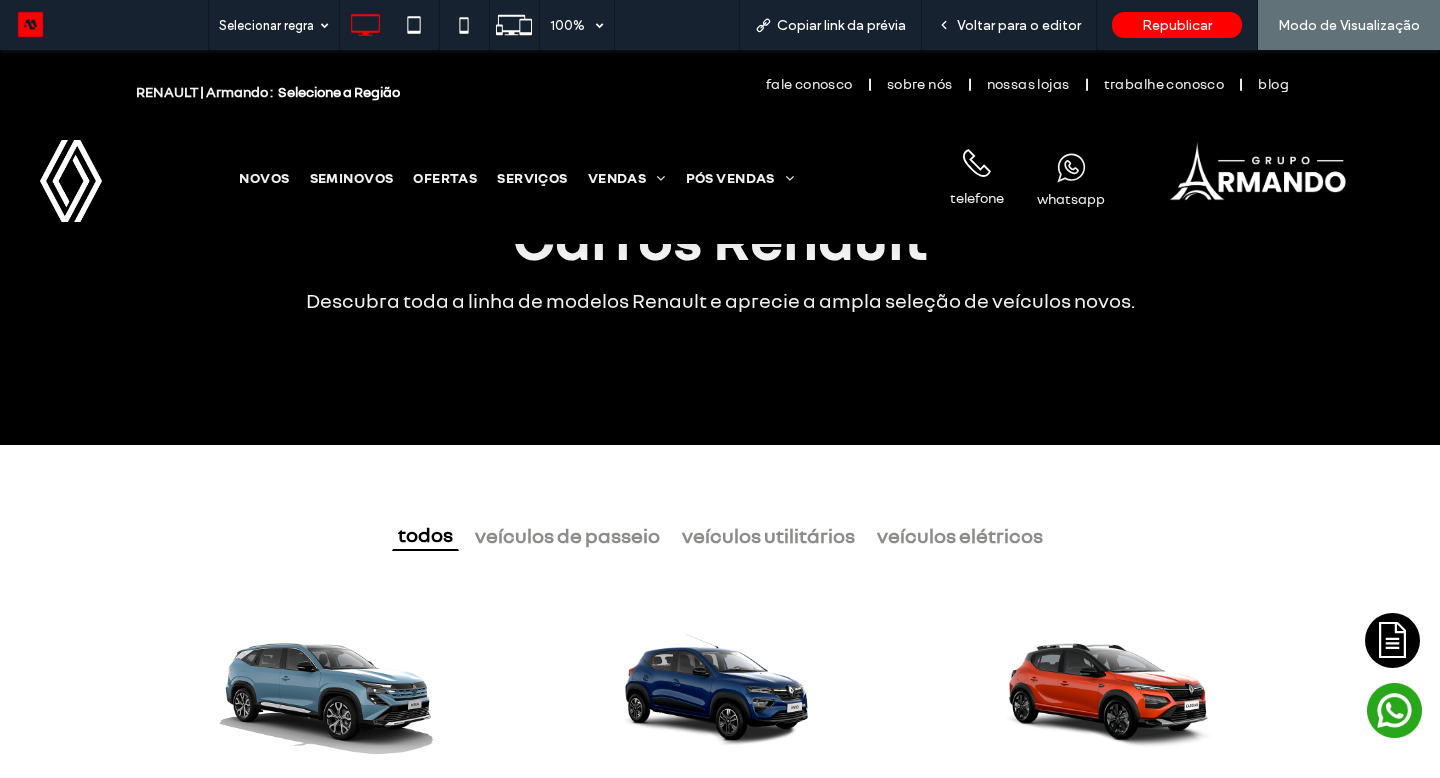 scroll, scrollTop: 214, scrollLeft: 0, axis: vertical 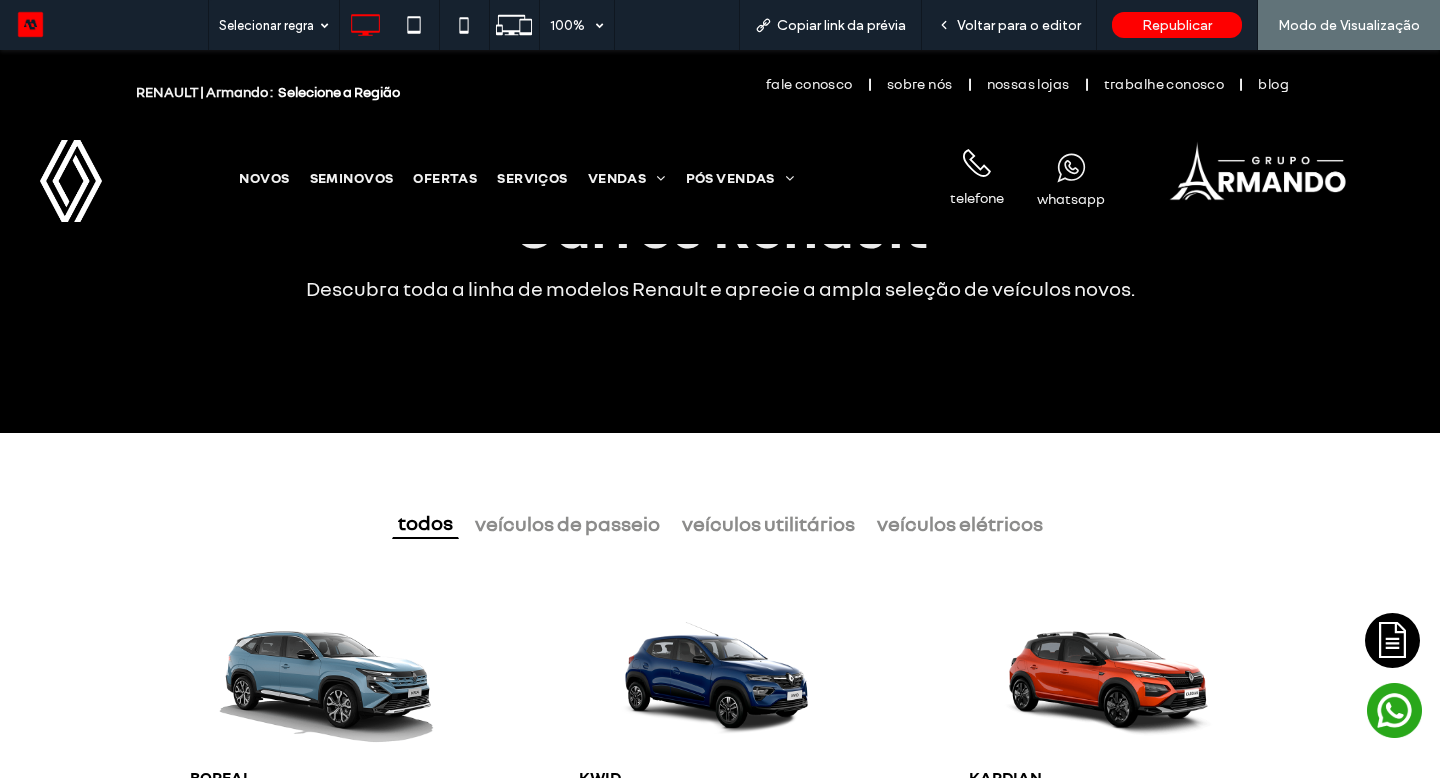 click at bounding box center [325, 678] 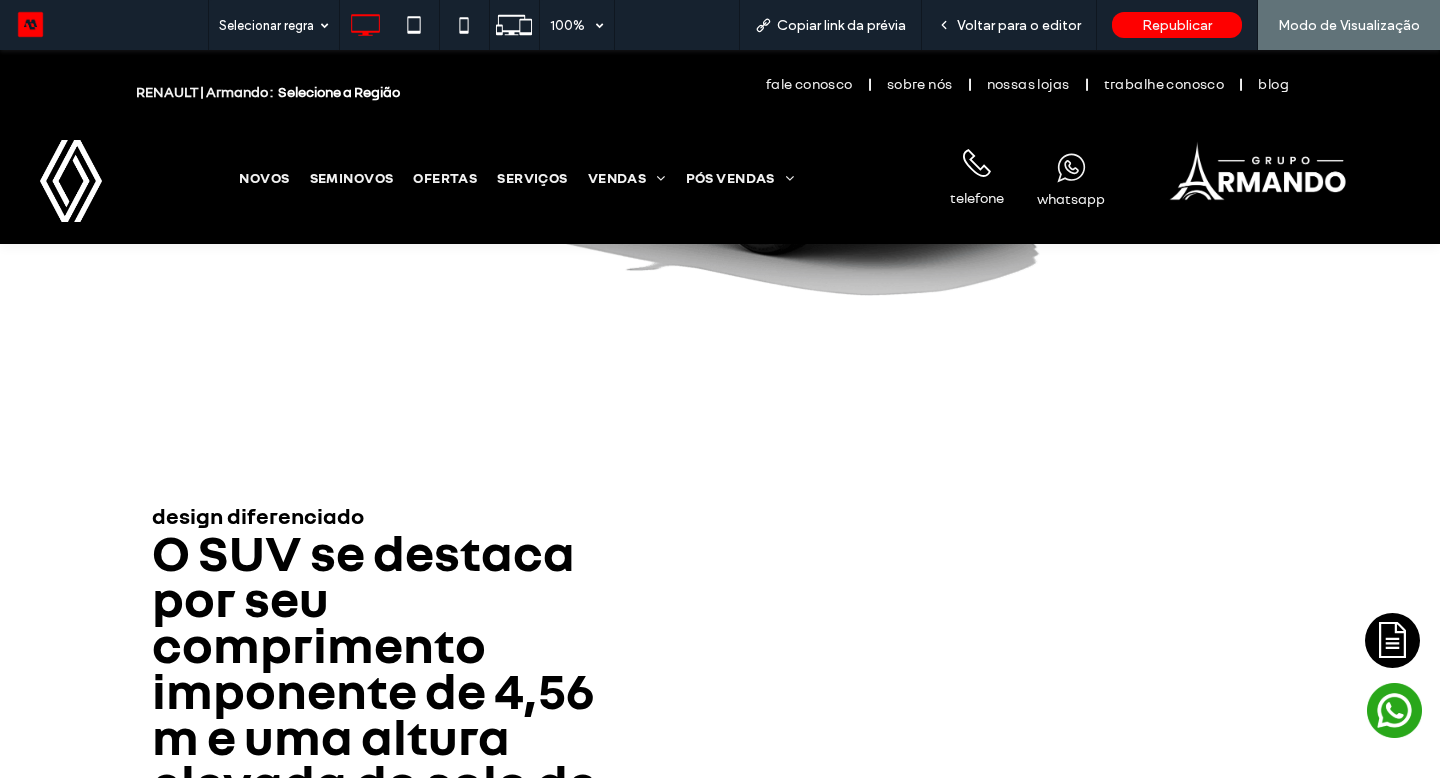 scroll, scrollTop: 1310, scrollLeft: 0, axis: vertical 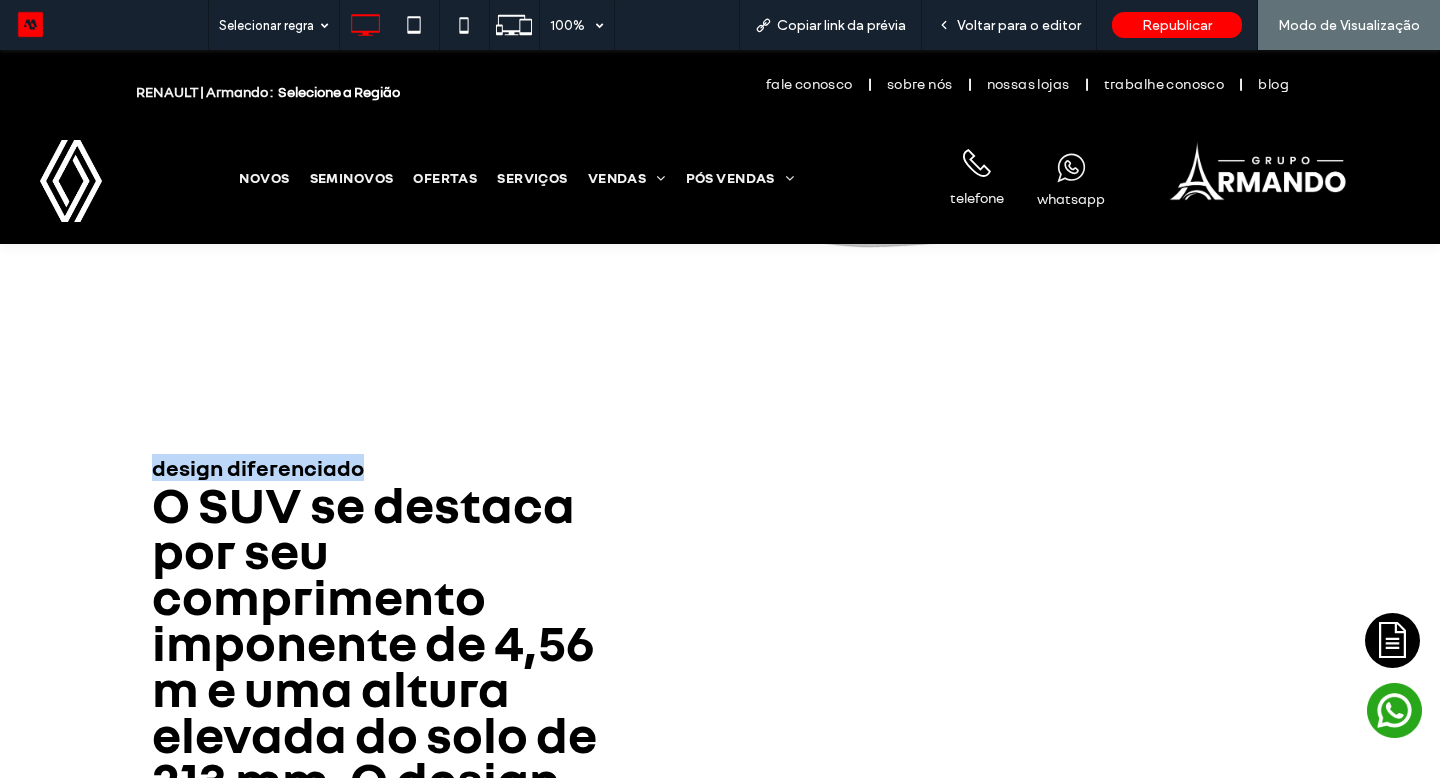 drag, startPoint x: 150, startPoint y: 460, endPoint x: 367, endPoint y: 458, distance: 217.00922 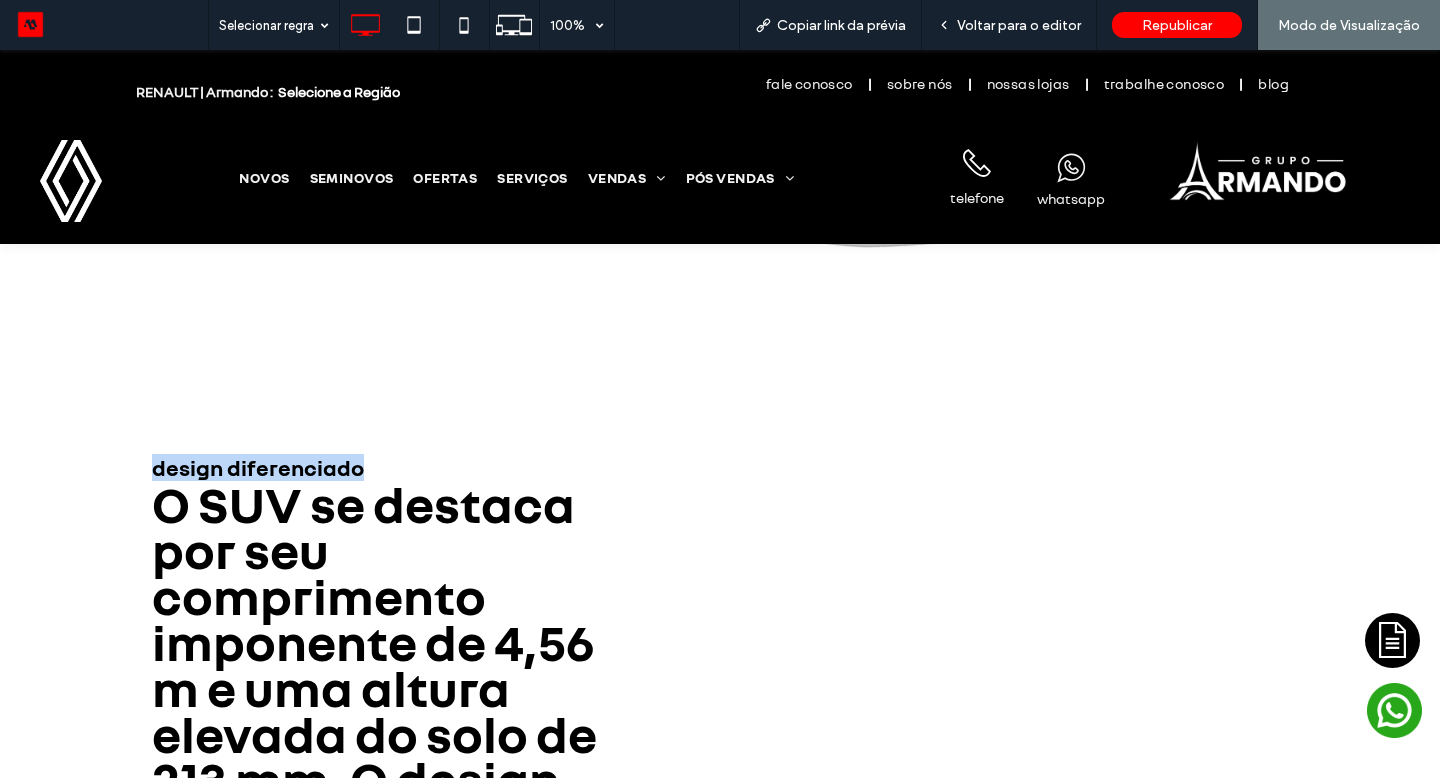 scroll, scrollTop: 1505, scrollLeft: 0, axis: vertical 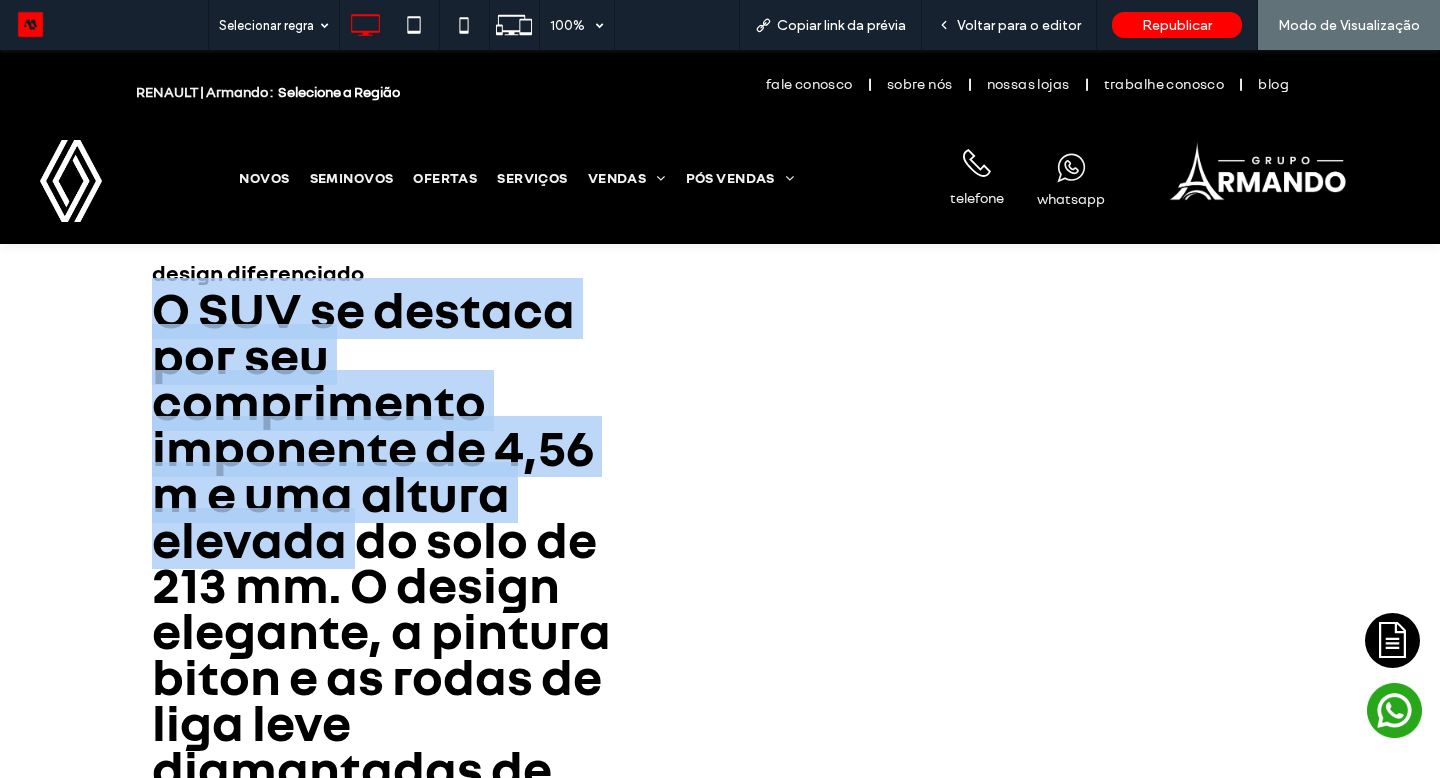 drag, startPoint x: 141, startPoint y: 325, endPoint x: 360, endPoint y: 551, distance: 314.70145 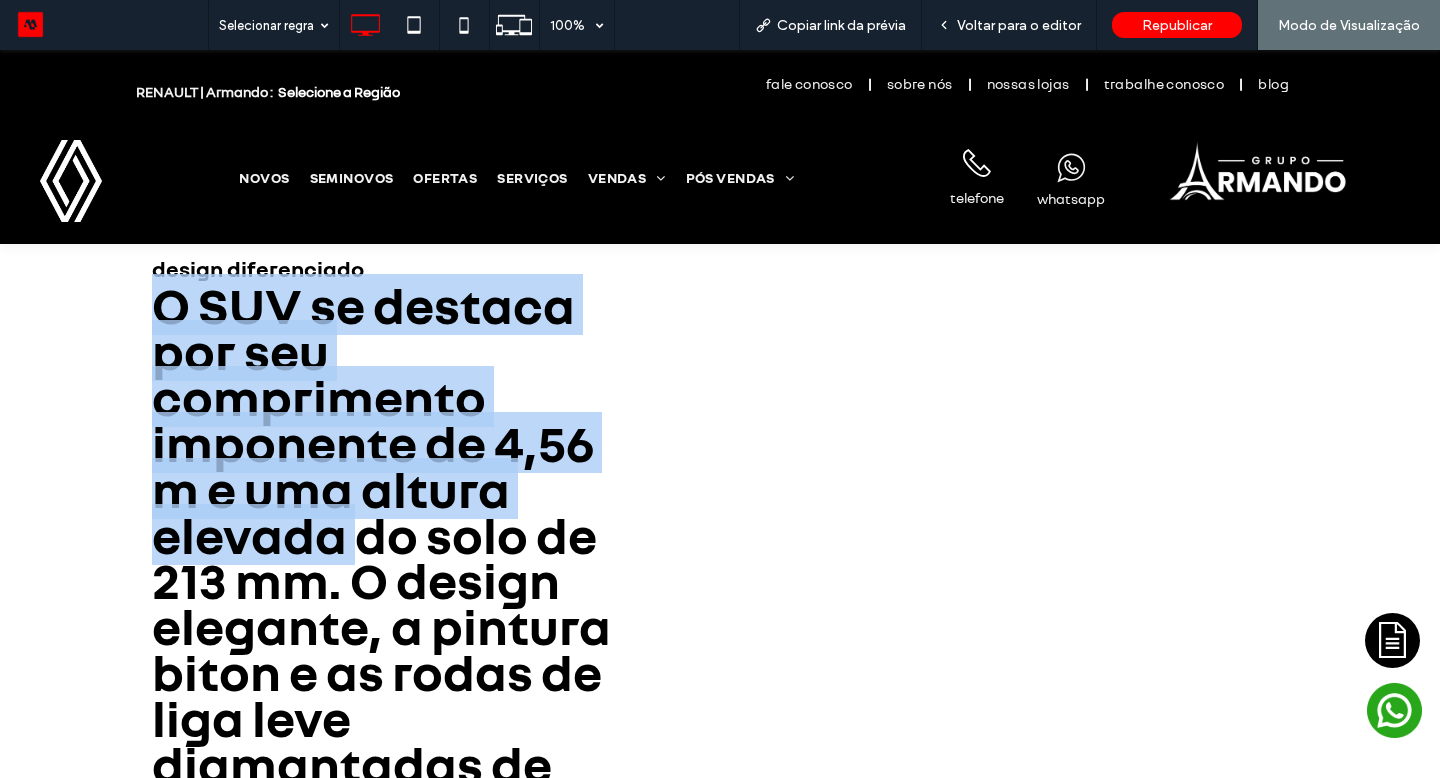 scroll, scrollTop: 1685, scrollLeft: 0, axis: vertical 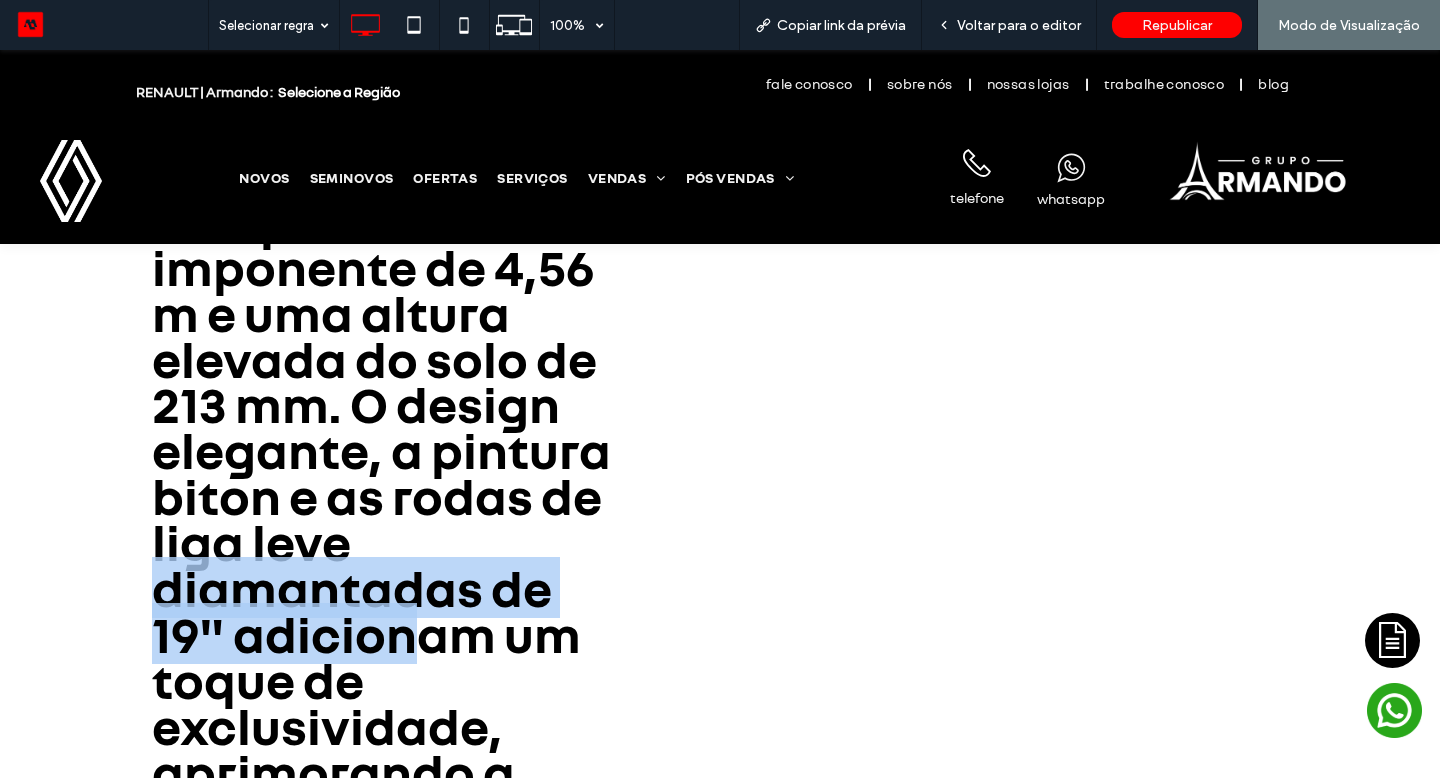 drag, startPoint x: 360, startPoint y: 551, endPoint x: 405, endPoint y: 637, distance: 97.06184 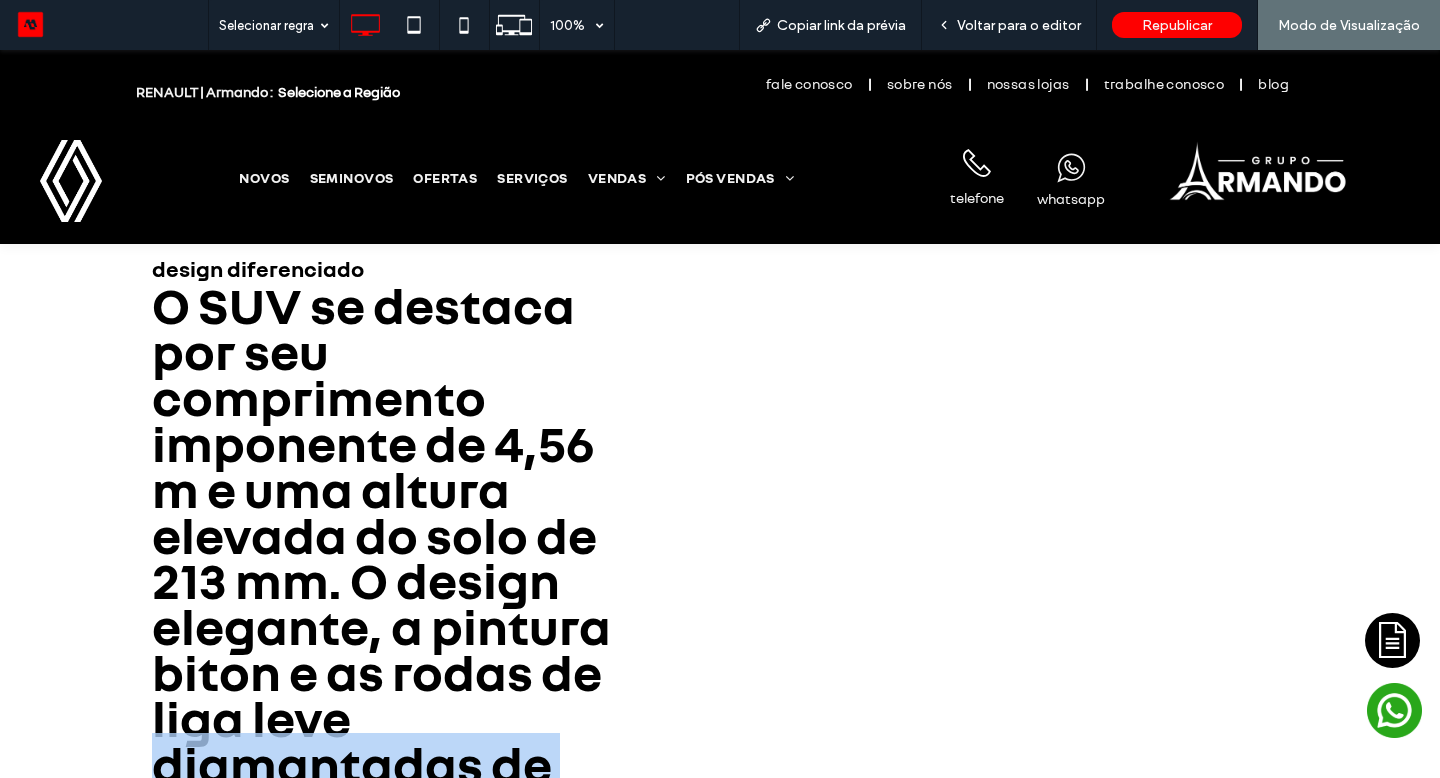 scroll, scrollTop: 1460, scrollLeft: 0, axis: vertical 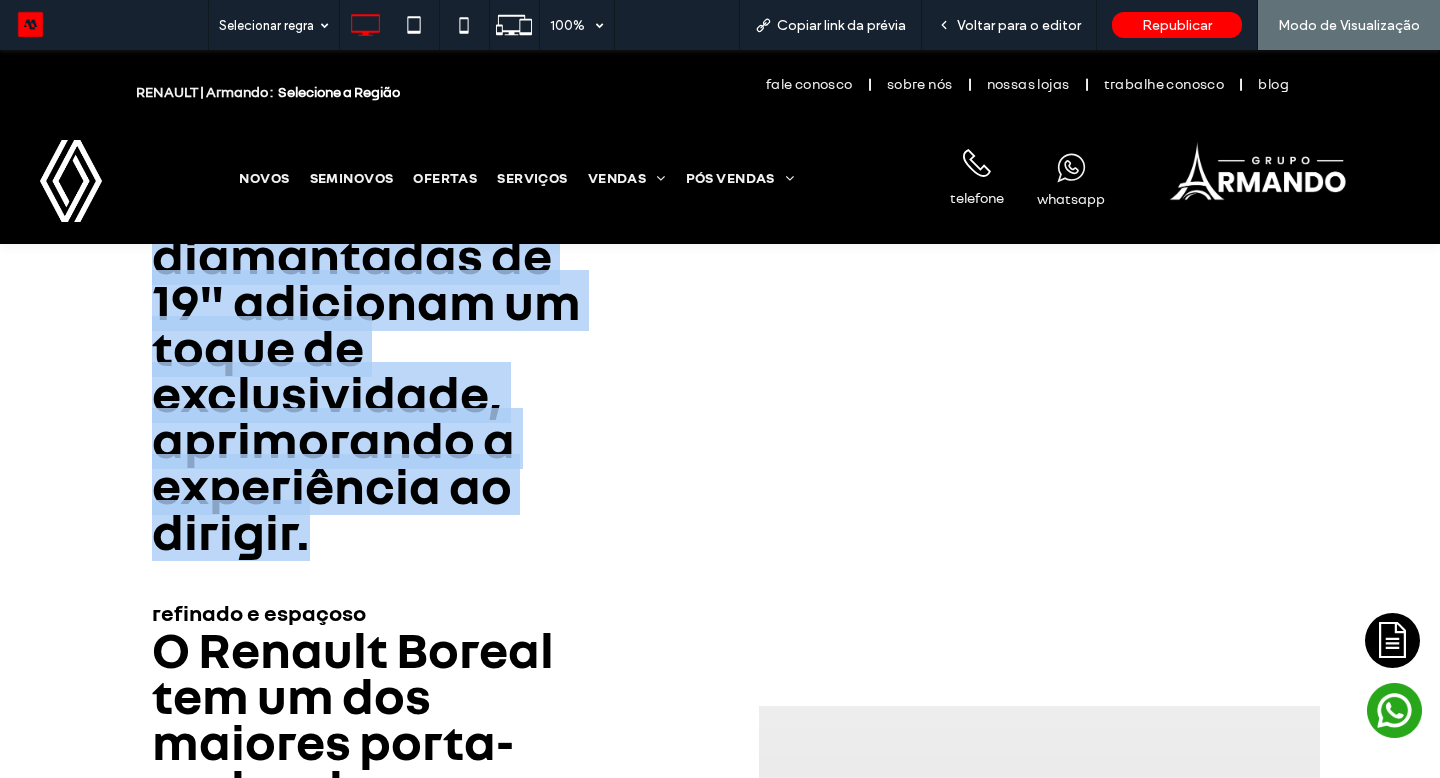 drag, startPoint x: 405, startPoint y: 637, endPoint x: 317, endPoint y: 543, distance: 128.76335 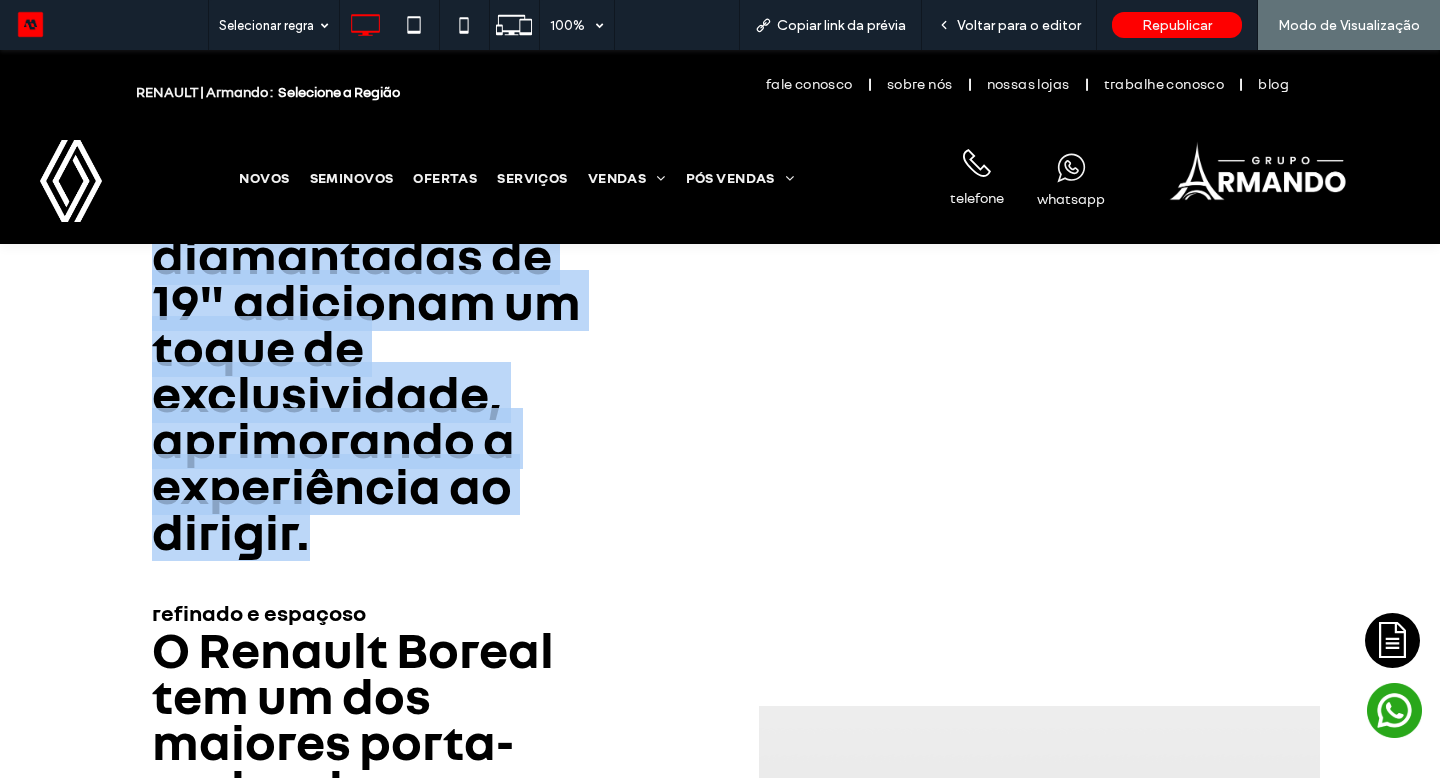 copy on "O SUV se destaca por seu comprimento imponente de 4,56 m e uma altura elevada do solo de 213 mm. O design elegante, a pintura biton e as rodas de liga leve diamantadas de 19" adicionam um toque de exclusividade, aprimorando a experiência ao dirigir." 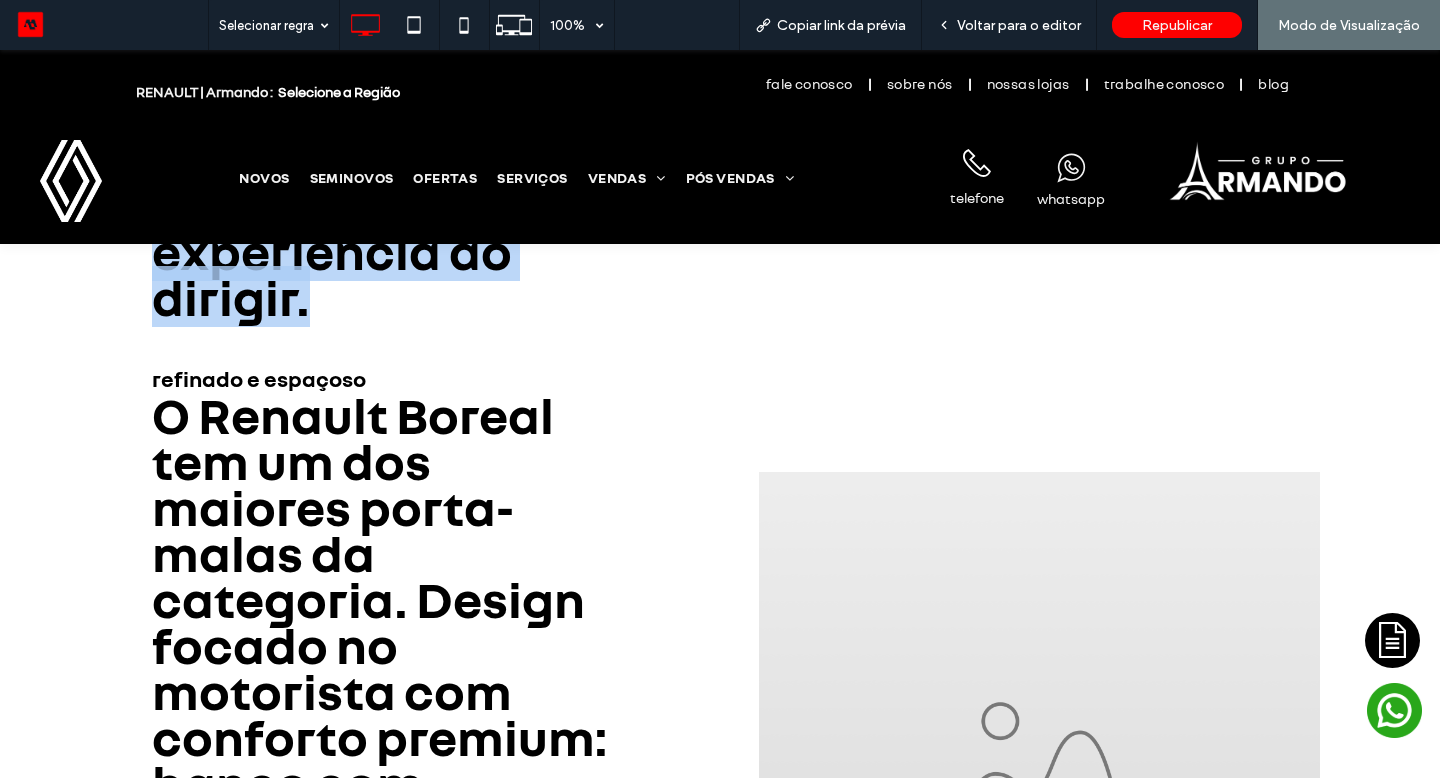 scroll, scrollTop: 2257, scrollLeft: 0, axis: vertical 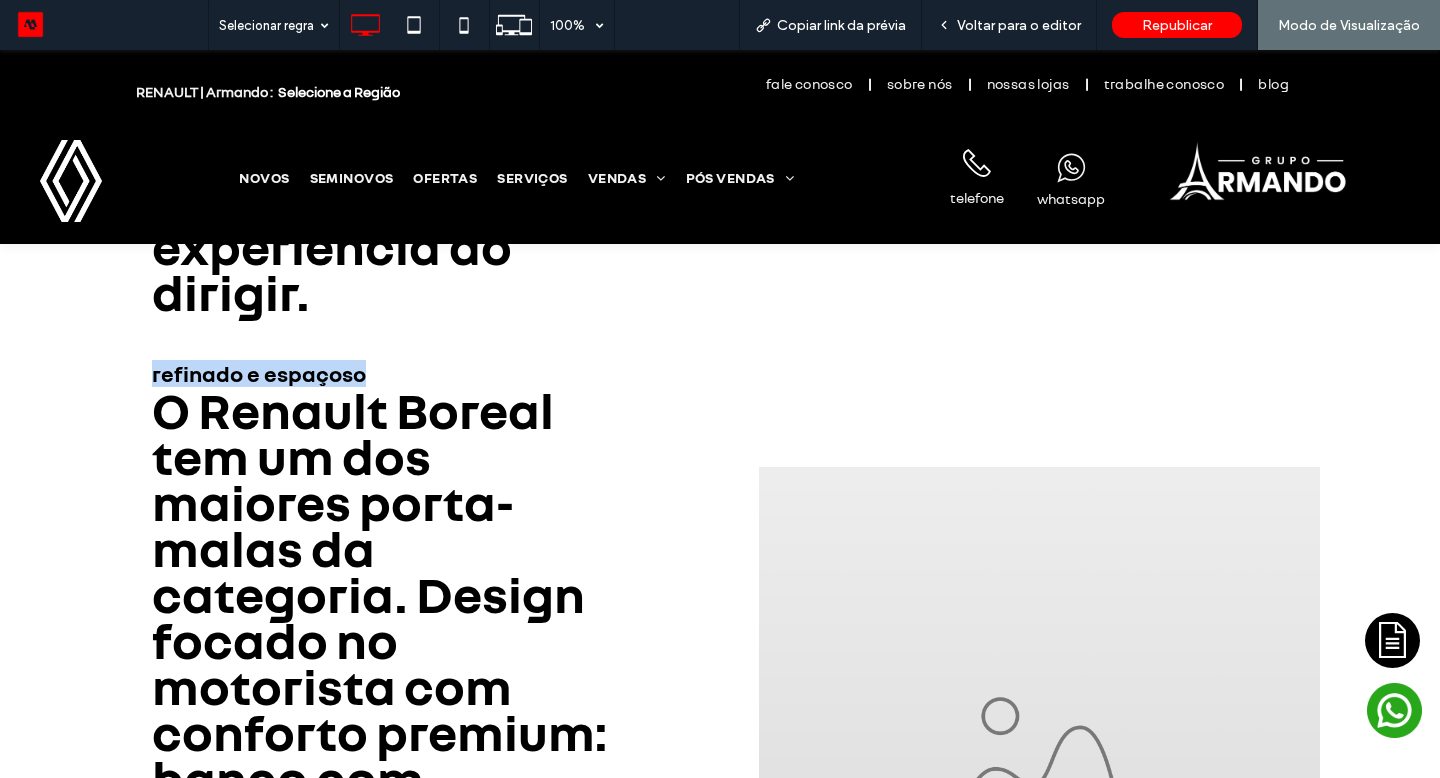 drag, startPoint x: 146, startPoint y: 371, endPoint x: 351, endPoint y: 375, distance: 205.03902 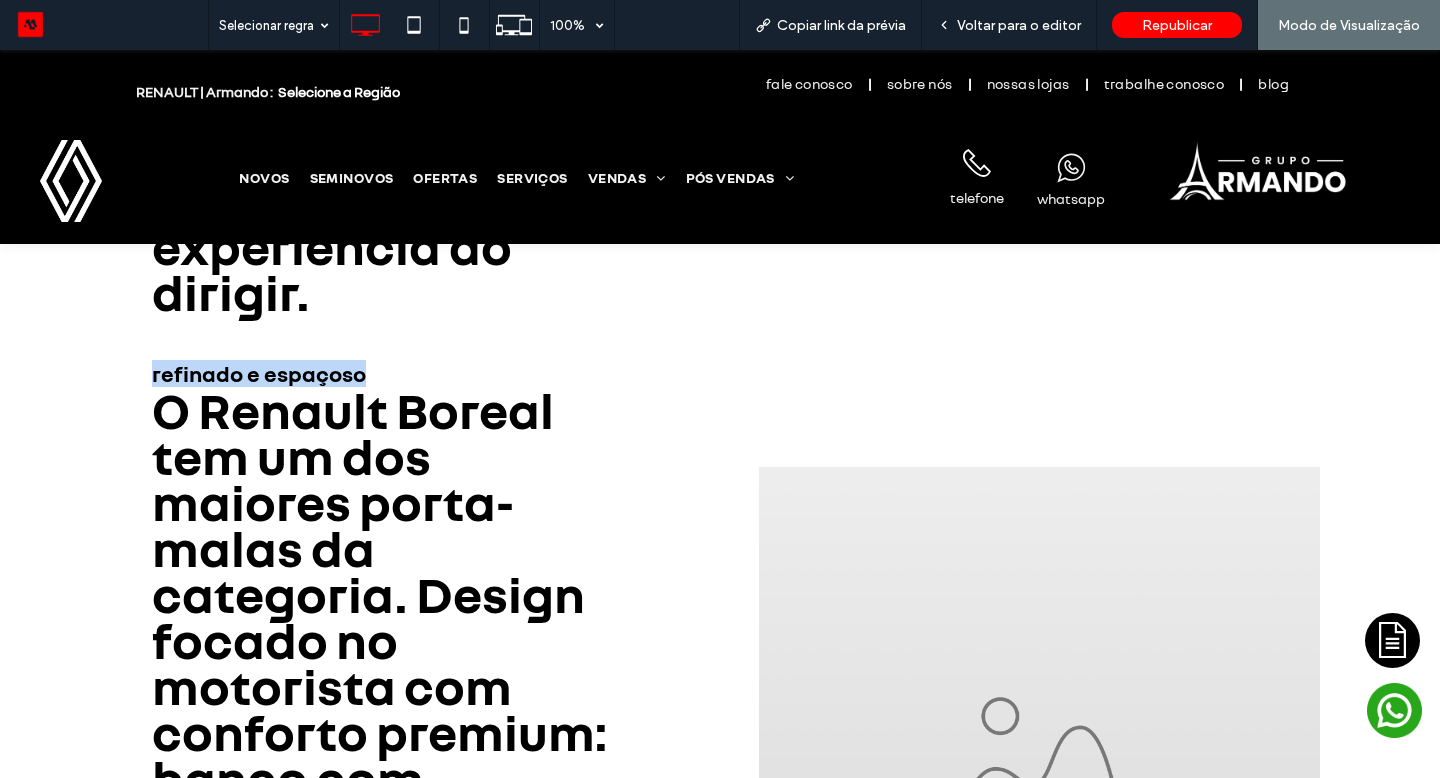 copy on "refinado e espaçoso" 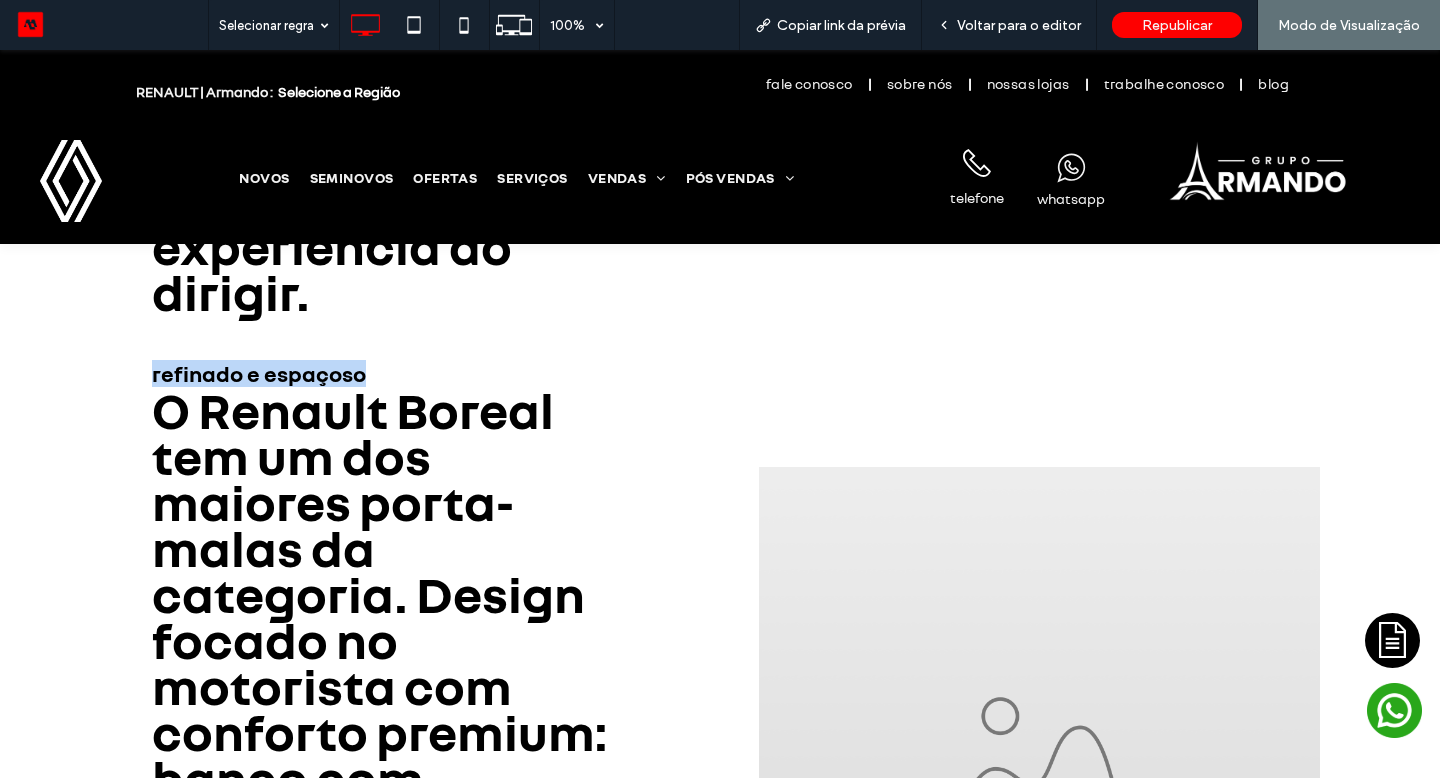 scroll, scrollTop: 2299, scrollLeft: 0, axis: vertical 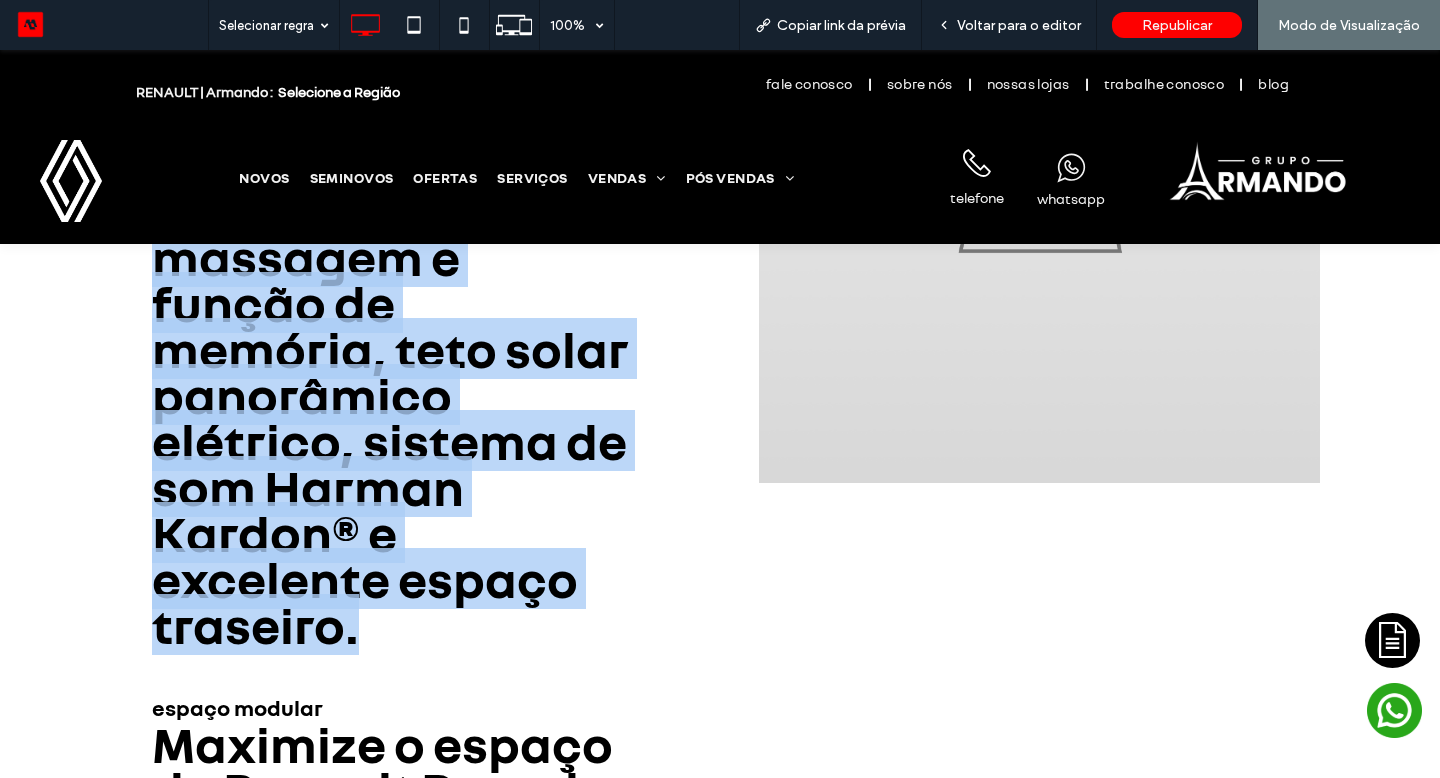 drag, startPoint x: 158, startPoint y: 365, endPoint x: 365, endPoint y: 616, distance: 325.34598 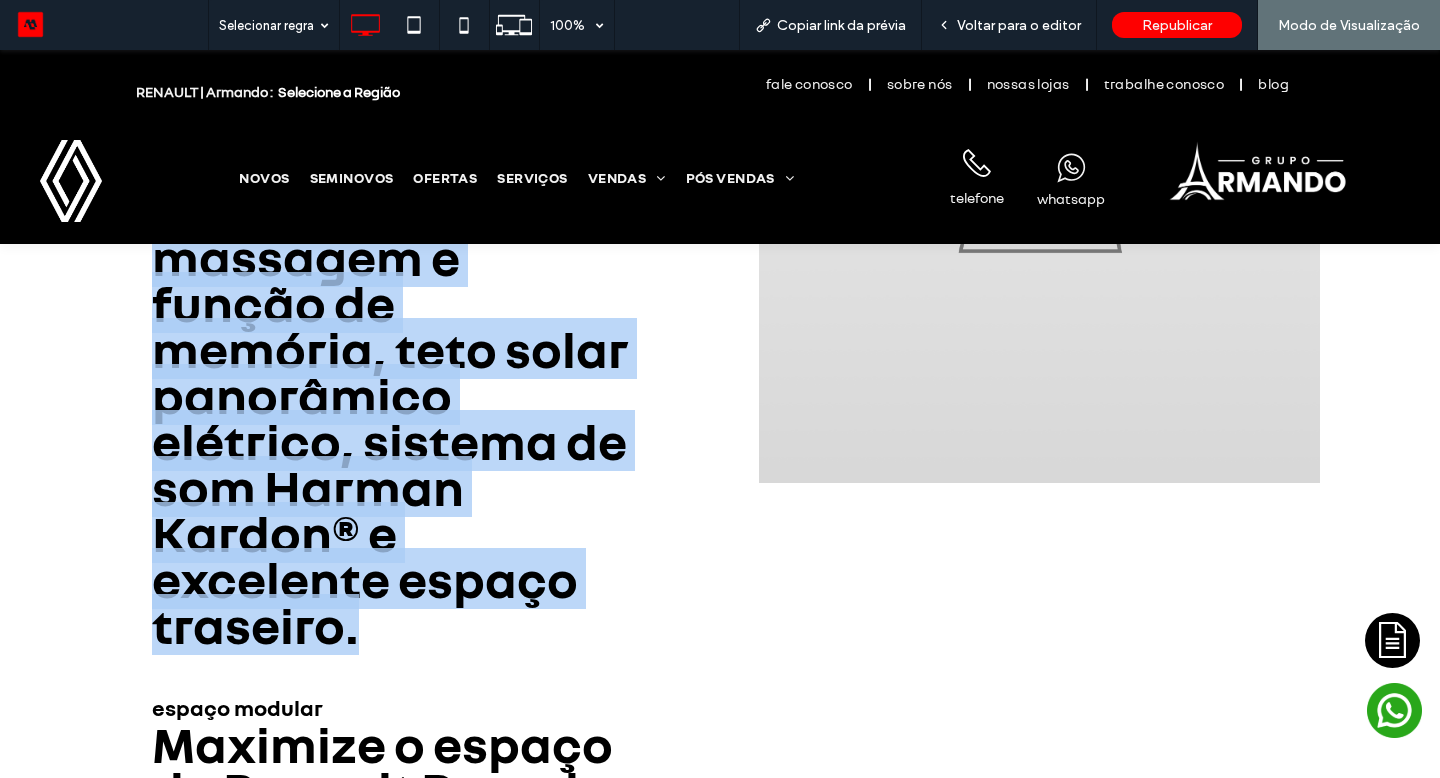 copy on "O Renault Boreal tem um dos maiores porta-malas da categoria. Design focado no motorista com conforto premium: banco com massagem e função de memória, teto solar panorâmico elétrico, sistema de som Harman Kardon® e excelente espaço traseiro." 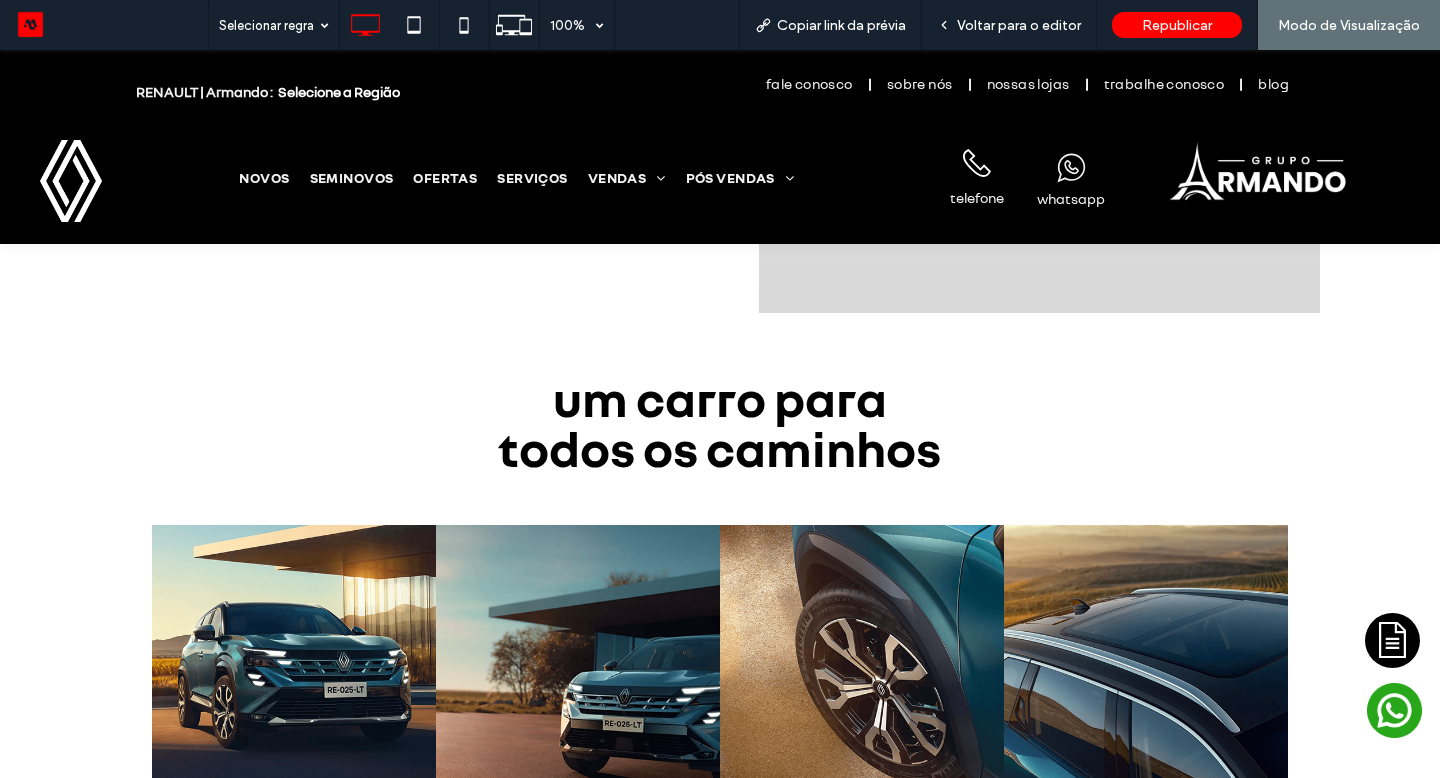 scroll, scrollTop: 4710, scrollLeft: 0, axis: vertical 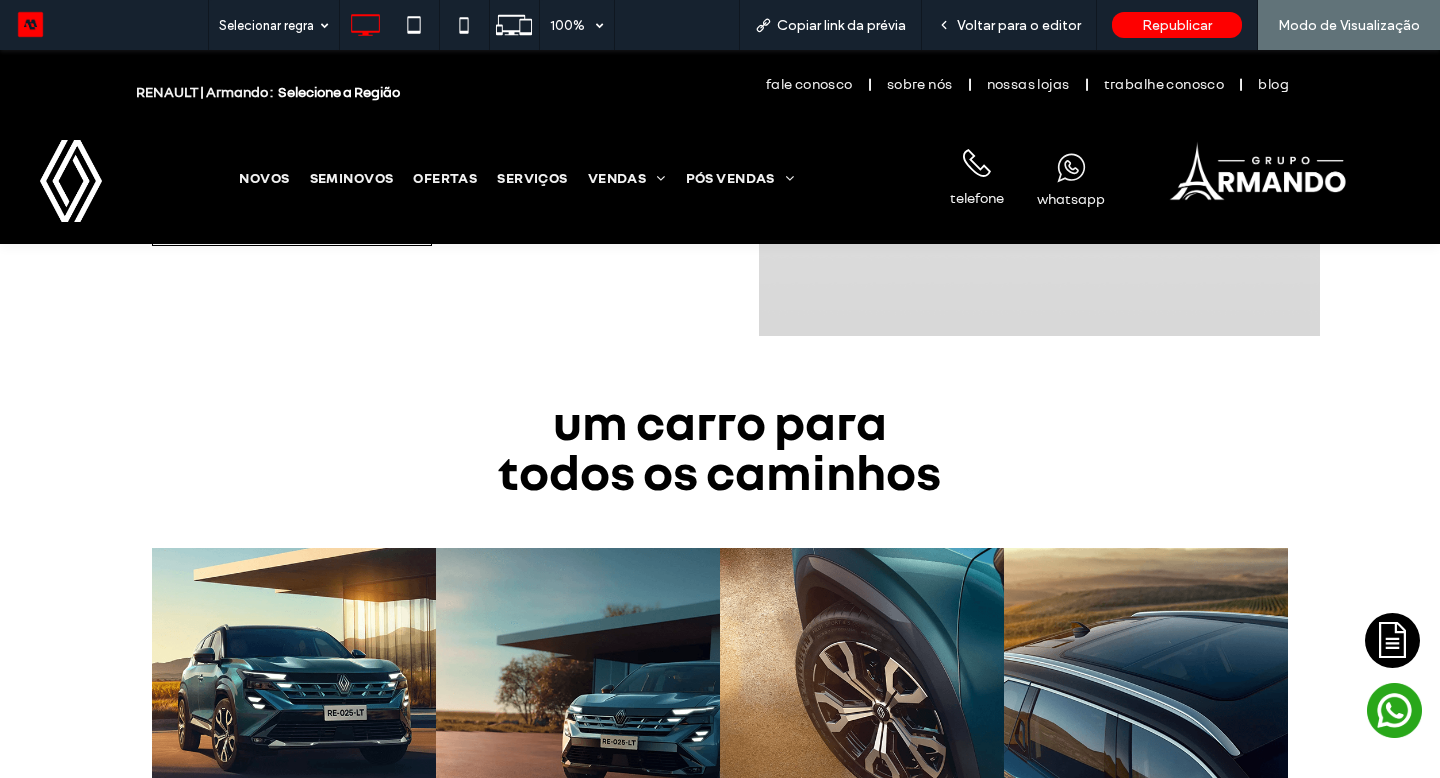 click on "um carro para todos os caminhos" at bounding box center (719, 446) 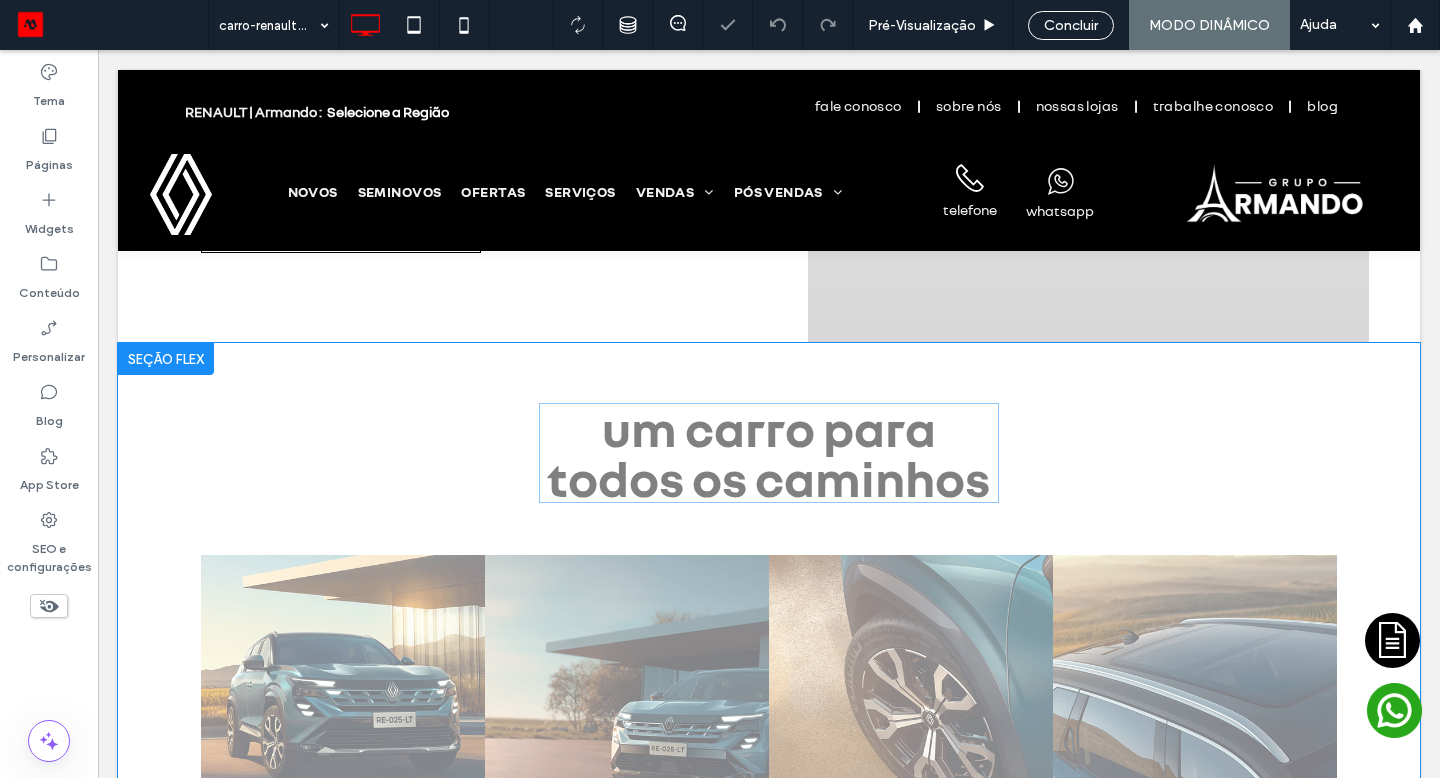 scroll, scrollTop: 4698, scrollLeft: 0, axis: vertical 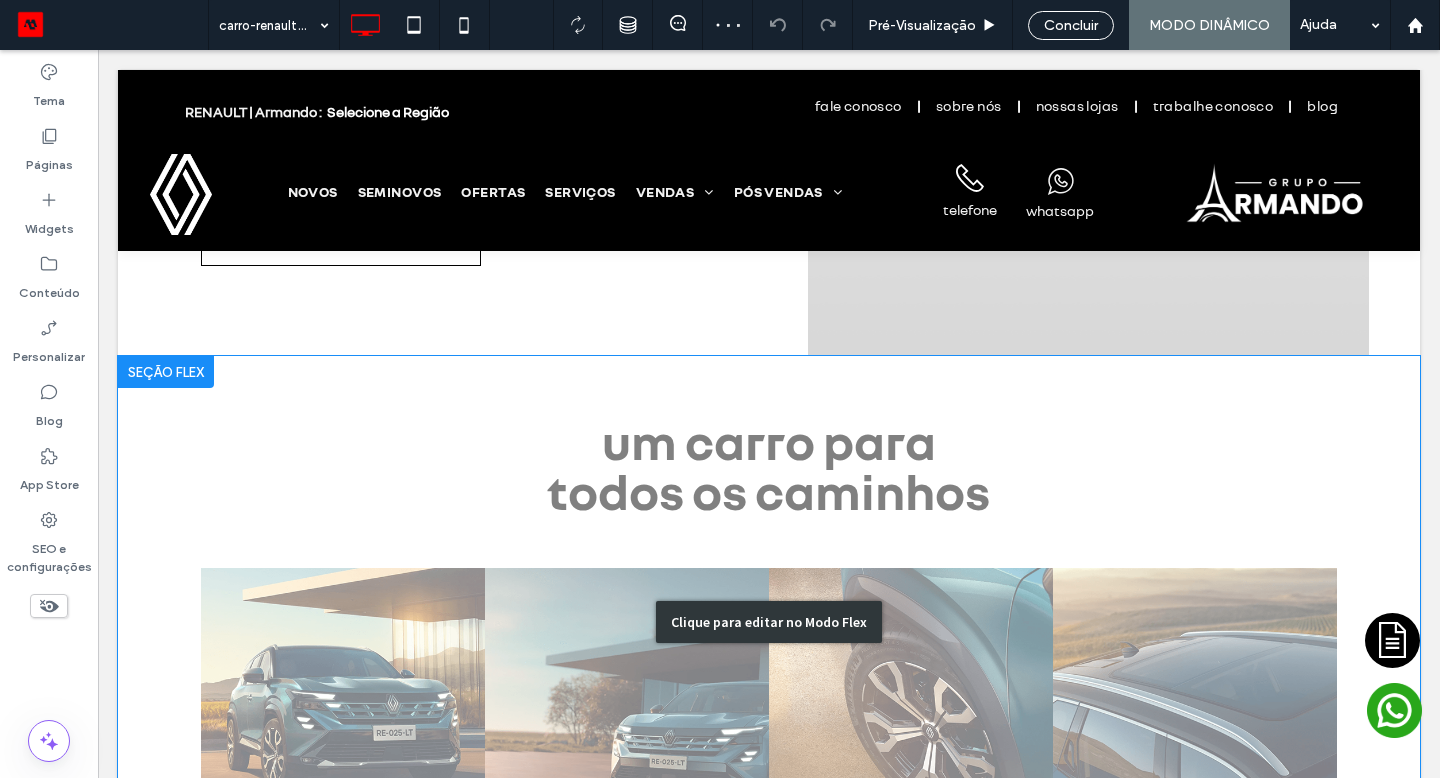 drag, startPoint x: 716, startPoint y: 435, endPoint x: 838, endPoint y: 470, distance: 126.921234 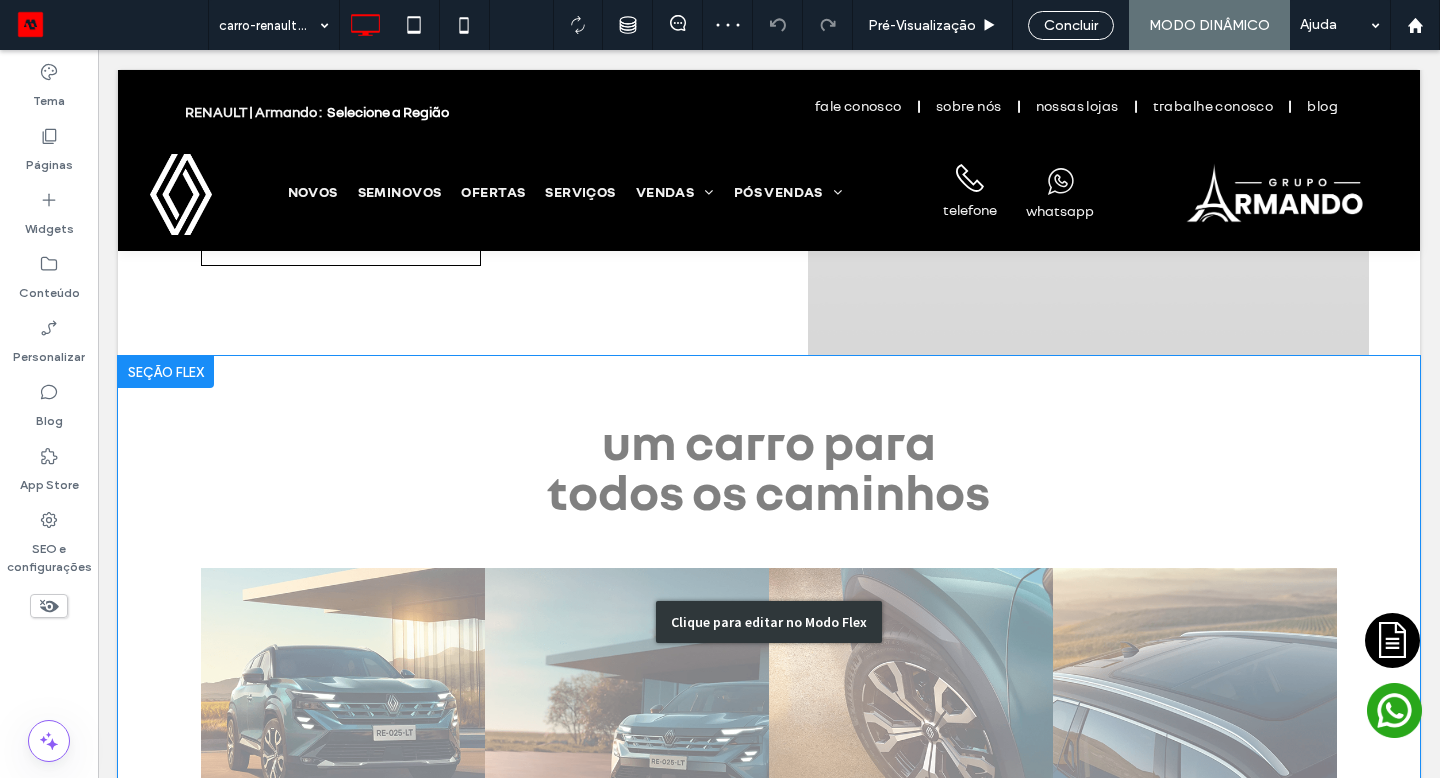 click on "um carro para todos os caminhos
.fil0-undefined {fill:#676C70}
.fil0-undefined {fill:#676C70}
Seção Clique para editar no Modo Flex + Adicionar seção" at bounding box center (769, 621) 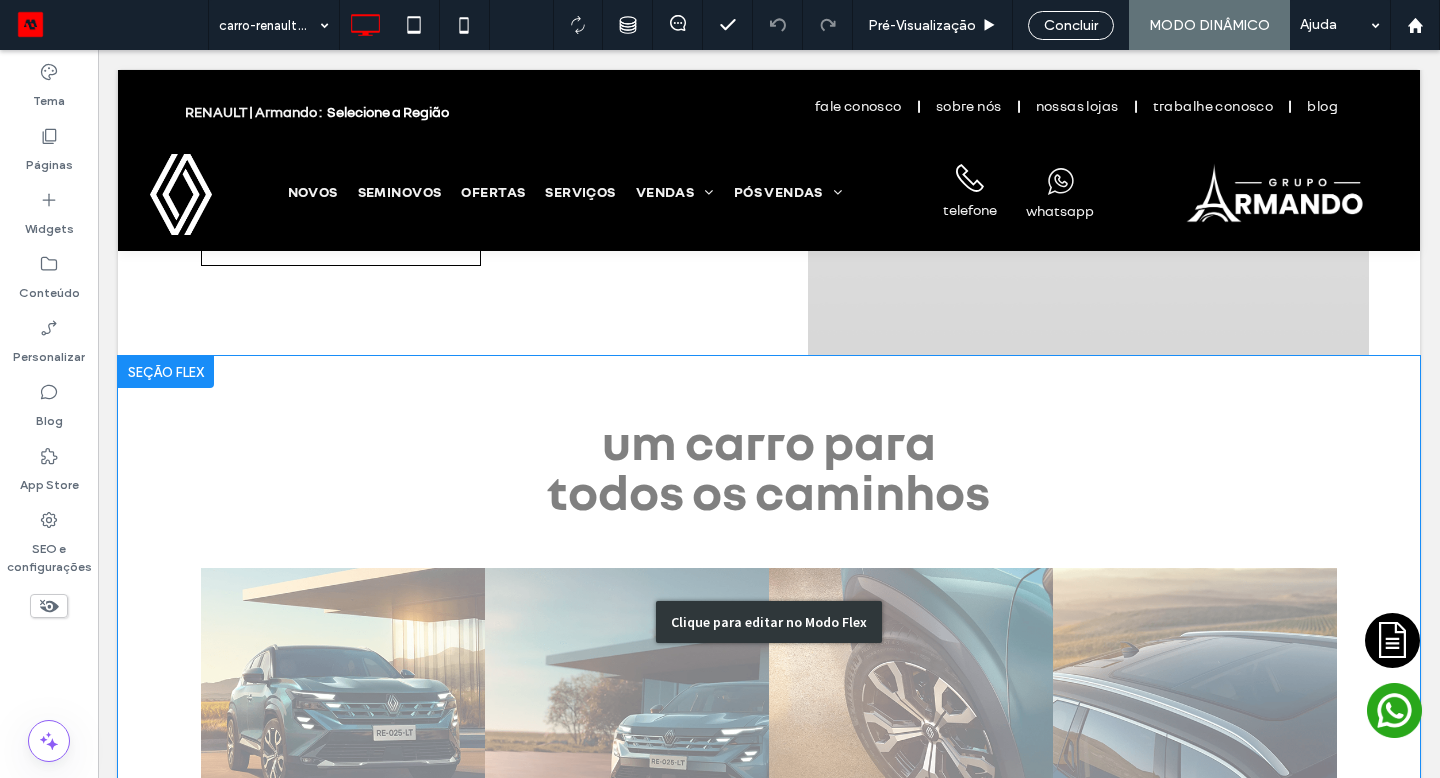 click on "Clique para editar no Modo Flex" at bounding box center [769, 621] 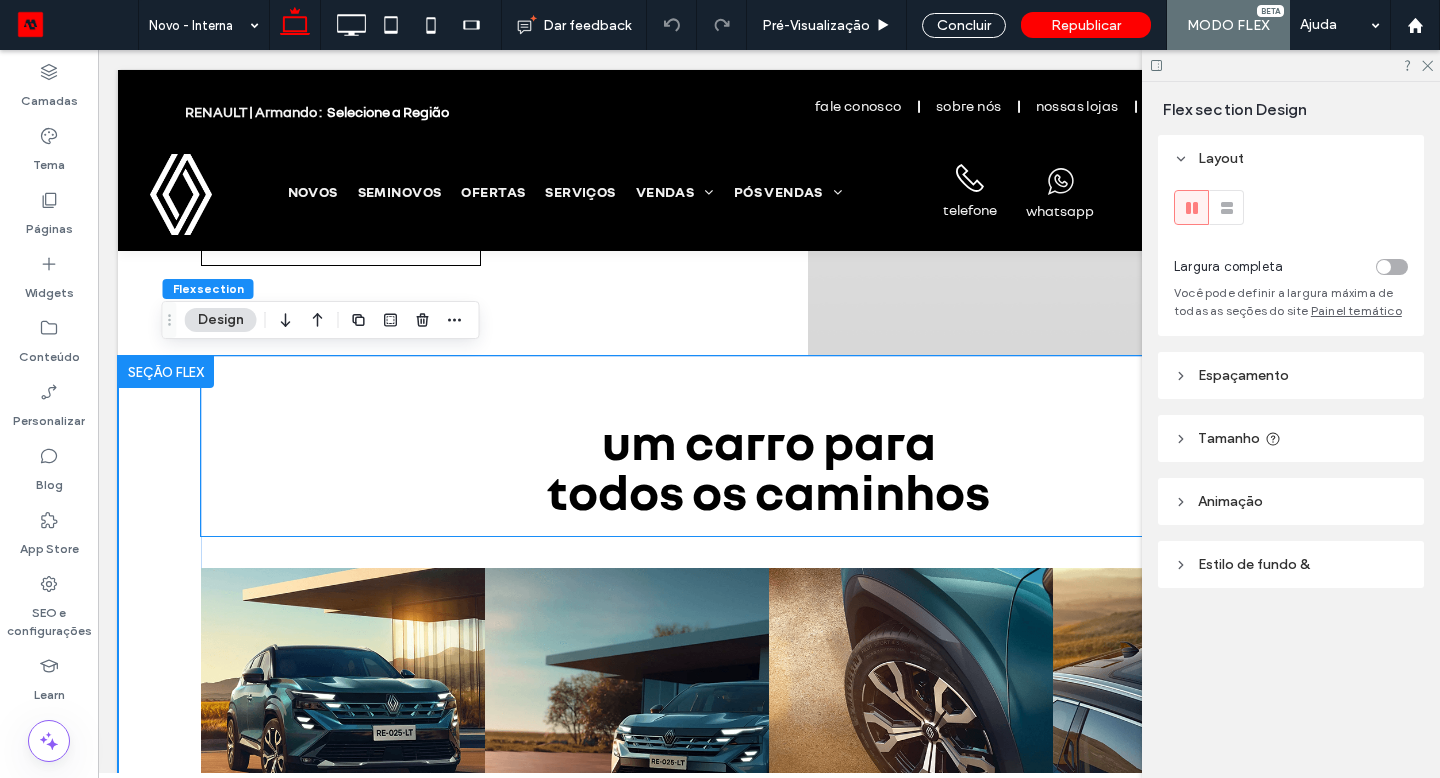 click on "um carro para todos os caminhos" at bounding box center (768, 466) 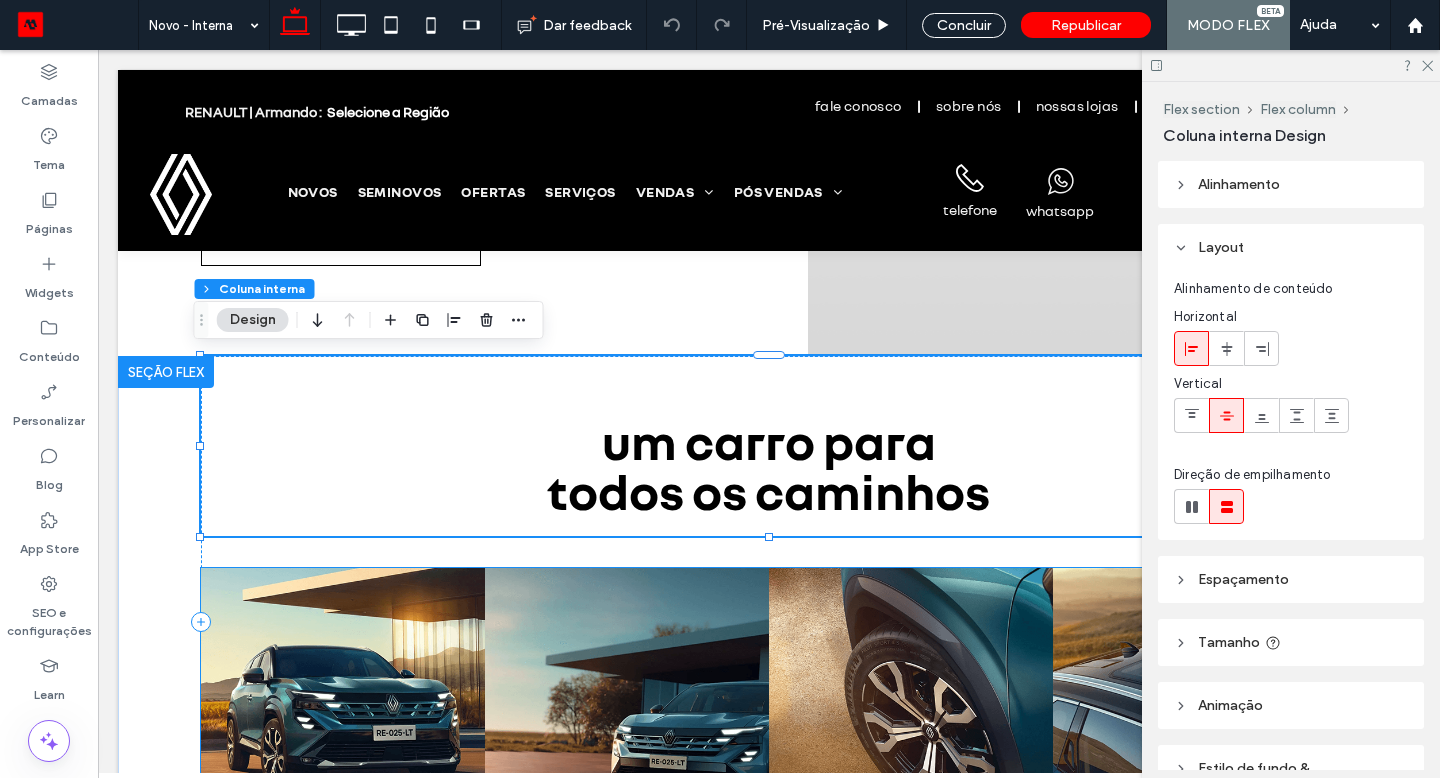 click at bounding box center [343, 711] 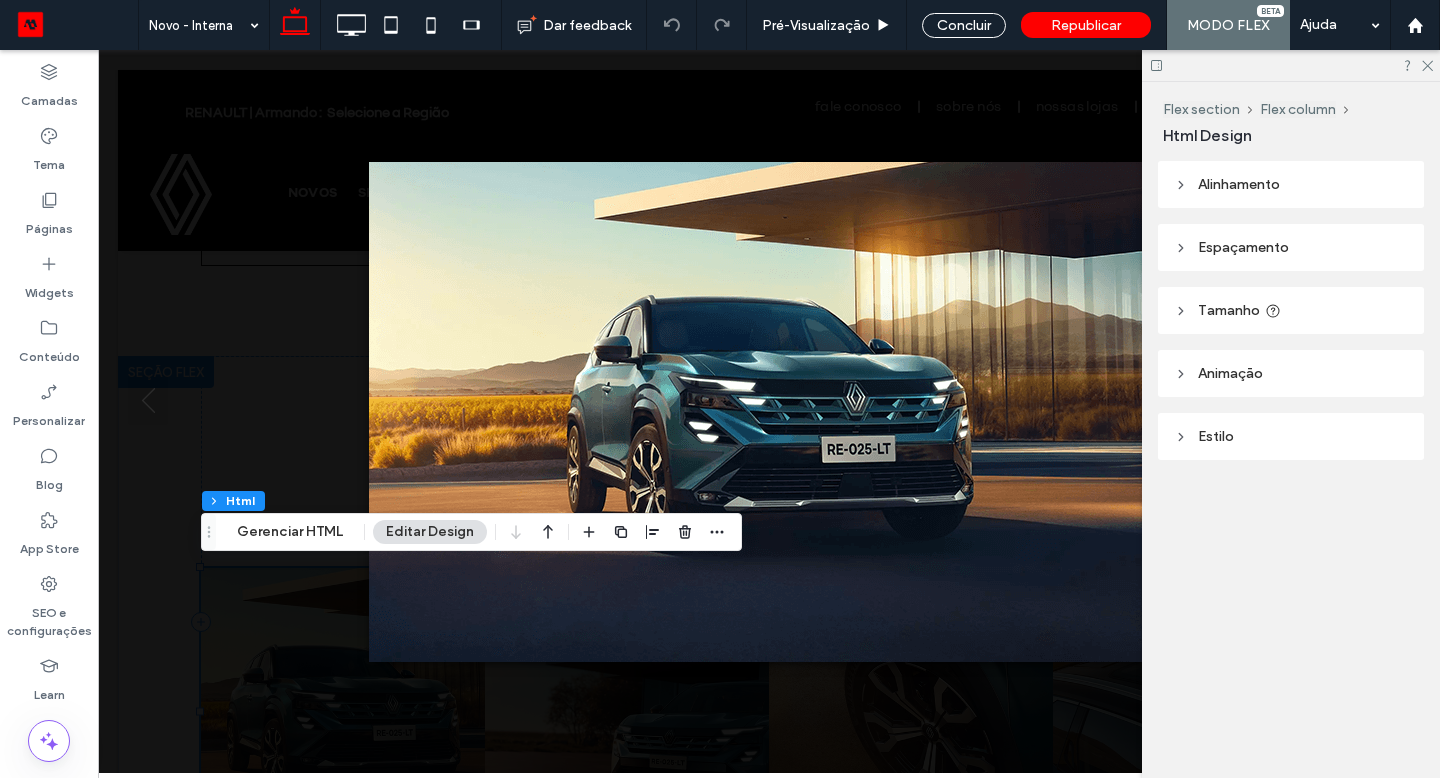 drag, startPoint x: 838, startPoint y: 470, endPoint x: 296, endPoint y: 379, distance: 549.5862 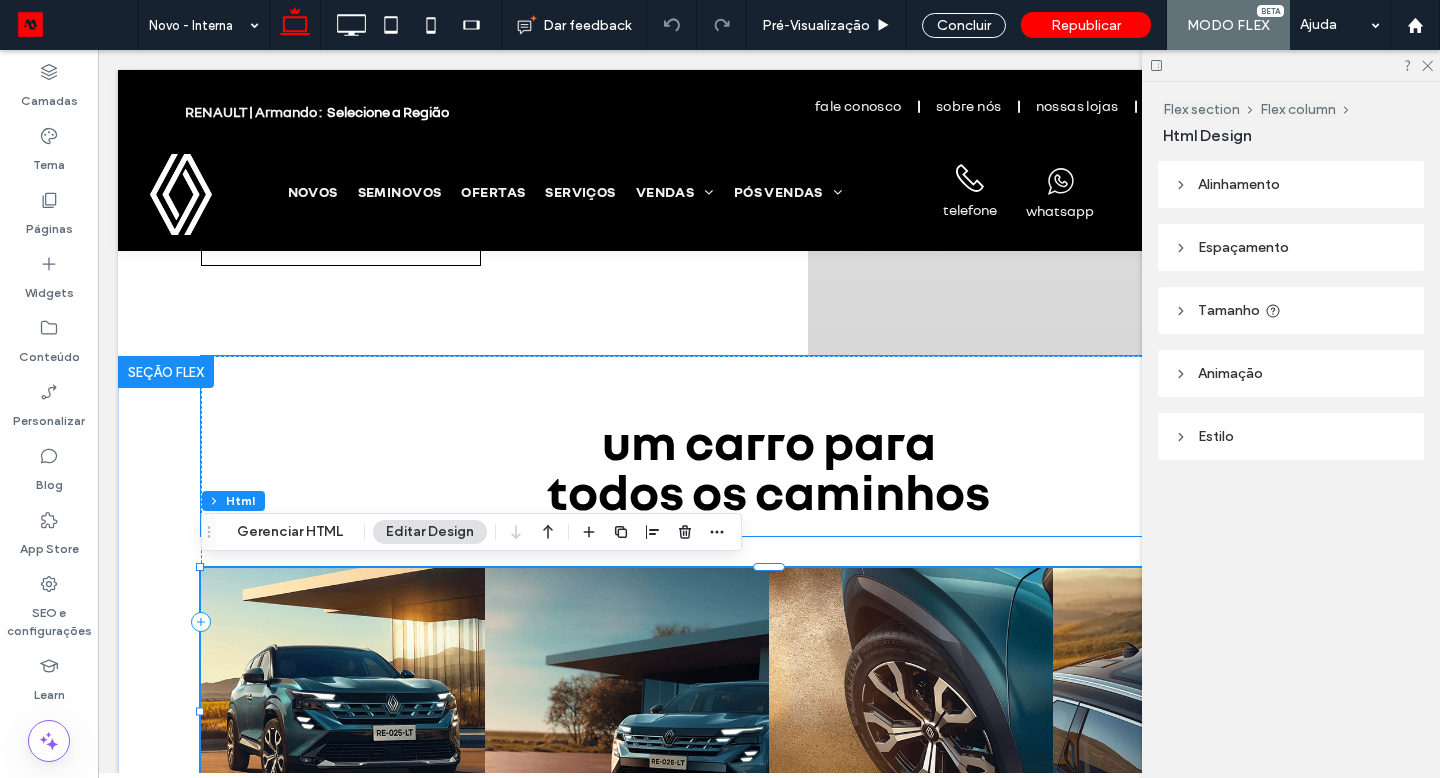 click on "um carro para todos os caminhos" at bounding box center [768, 466] 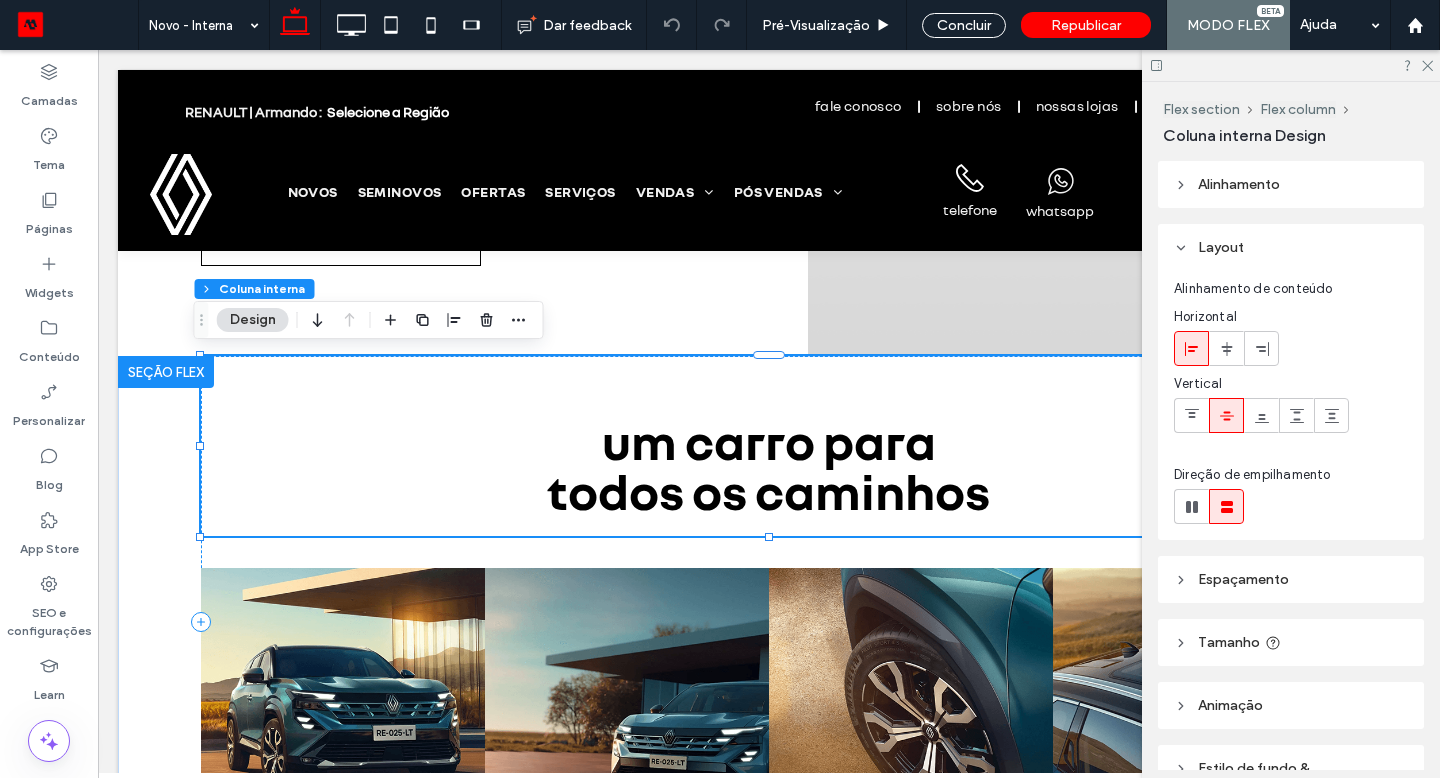 click on "um carro para todos os caminhos" at bounding box center [768, 466] 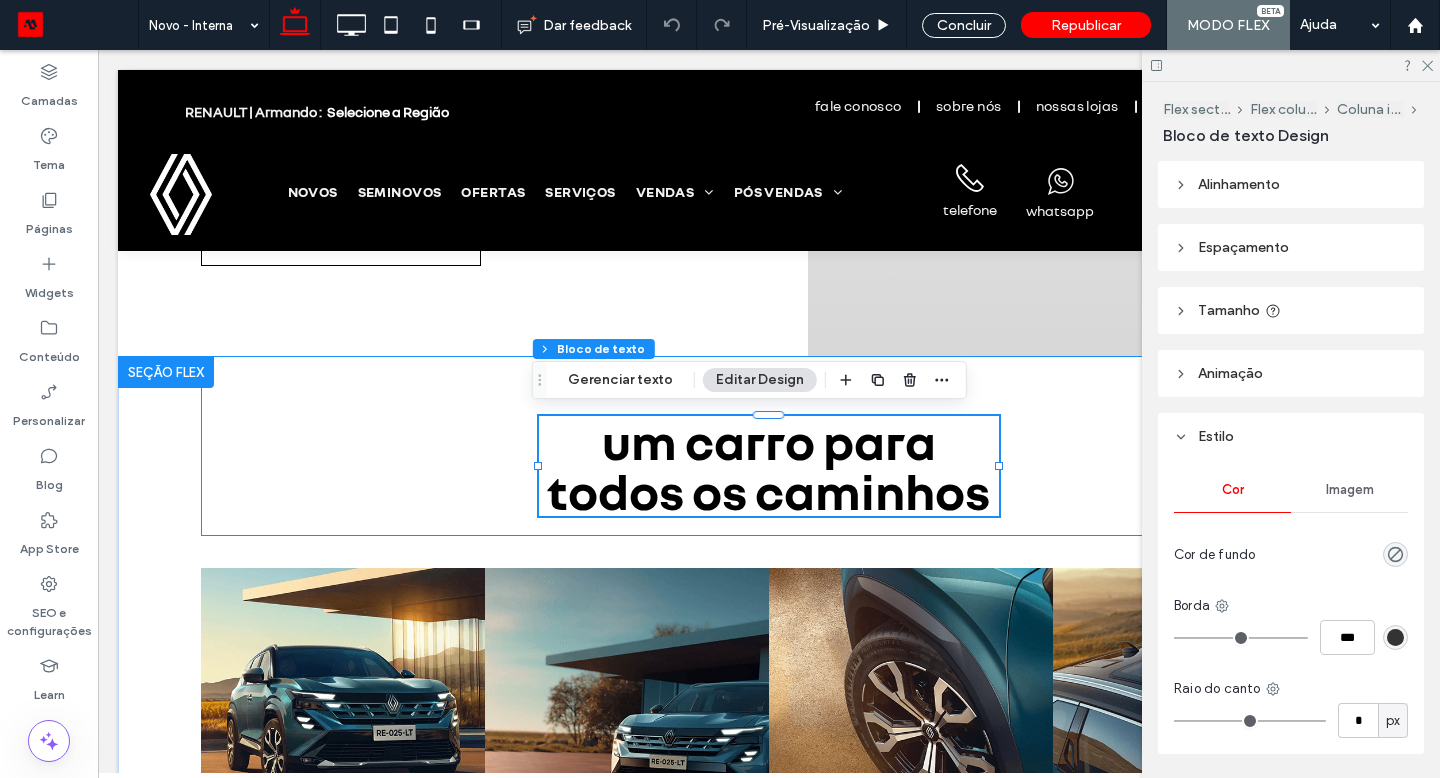 click on "um carro para todos os caminhos" at bounding box center (768, 466) 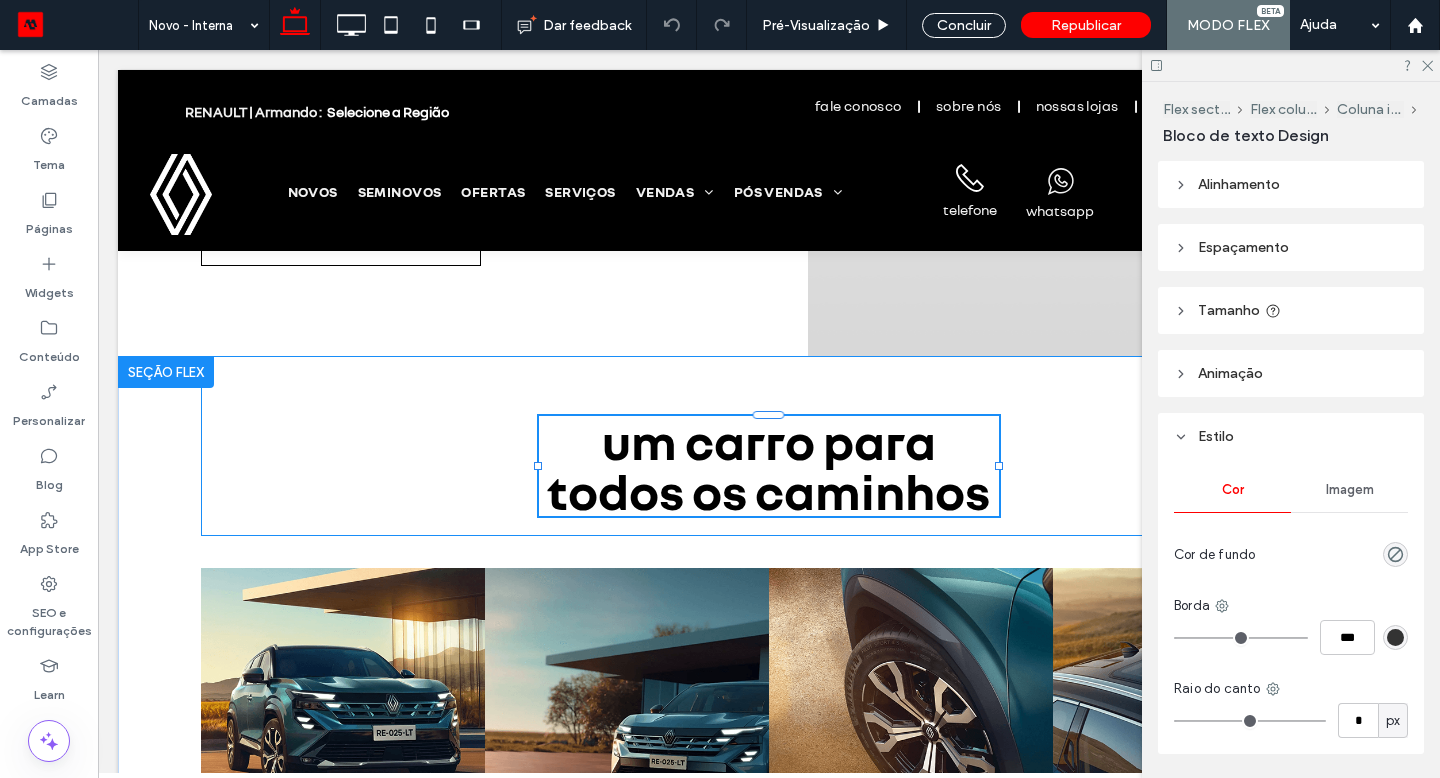type on "**********" 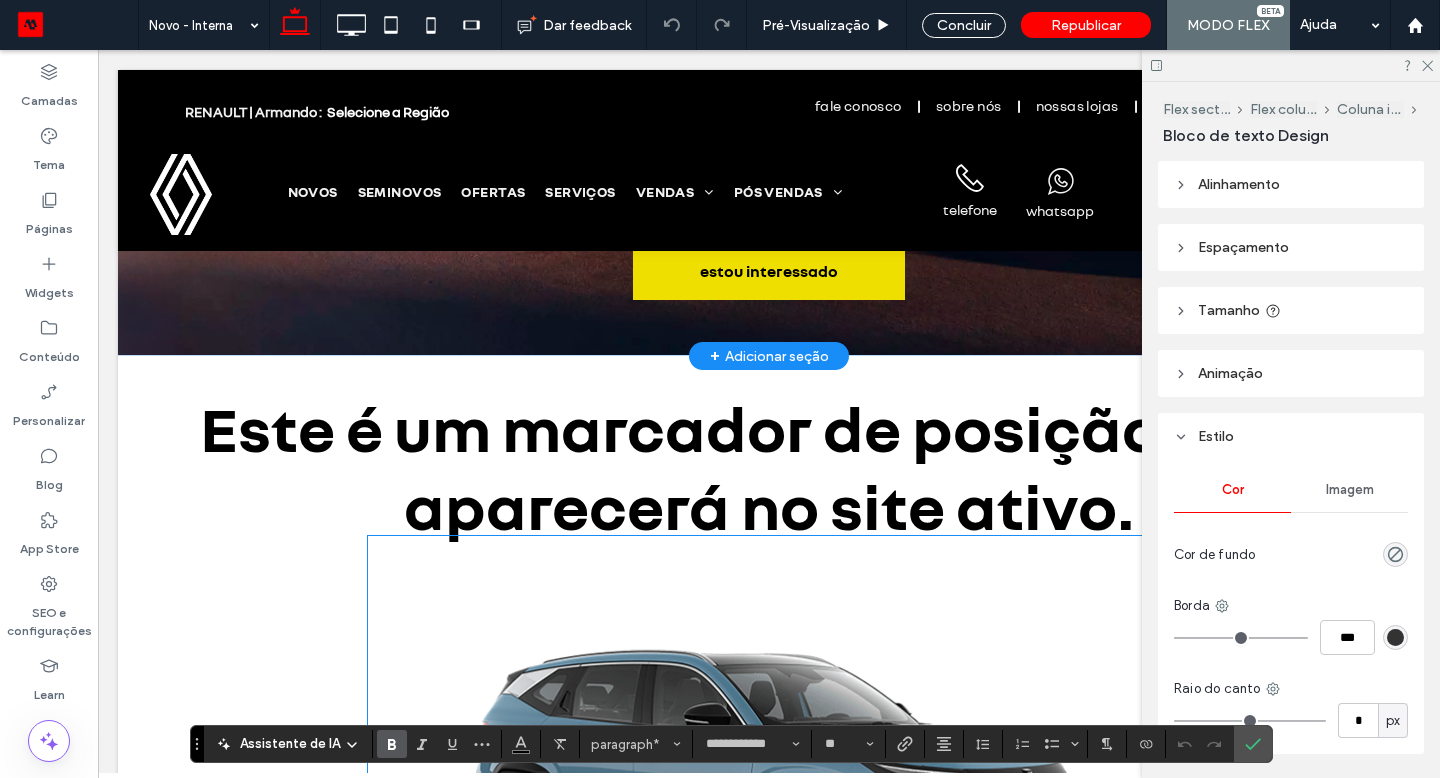 scroll, scrollTop: 161, scrollLeft: 0, axis: vertical 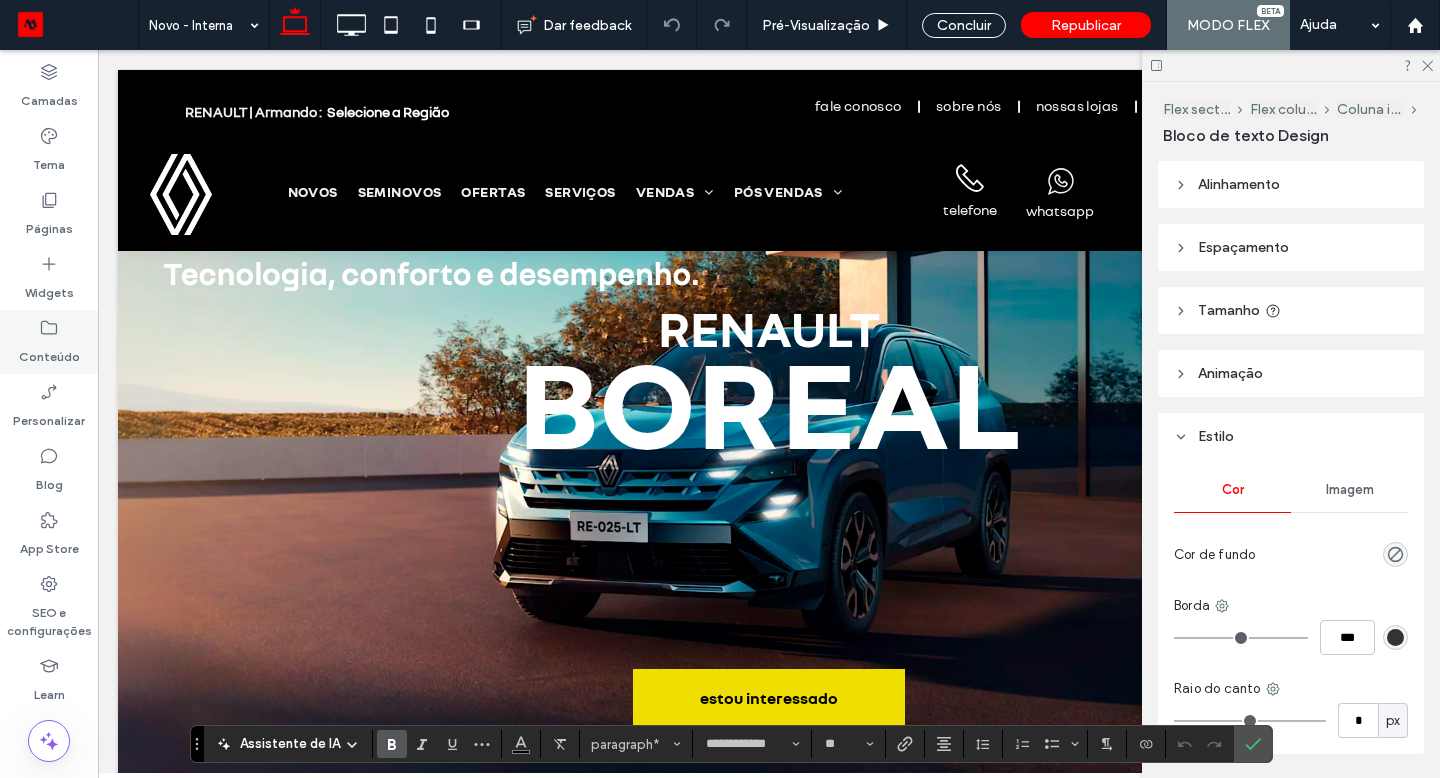 click on "Conteúdo" at bounding box center [49, 352] 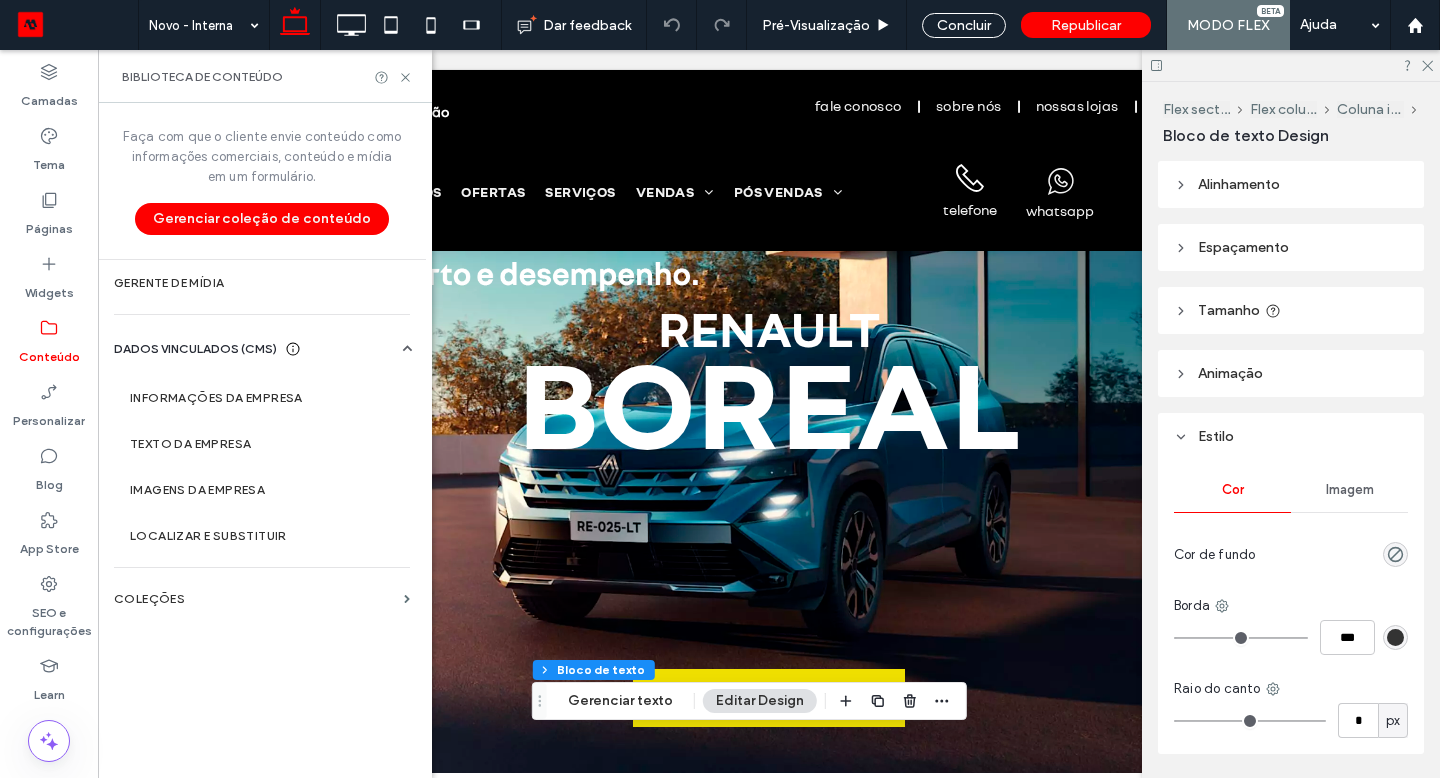 click on "COLEÇÕES" at bounding box center [262, 599] 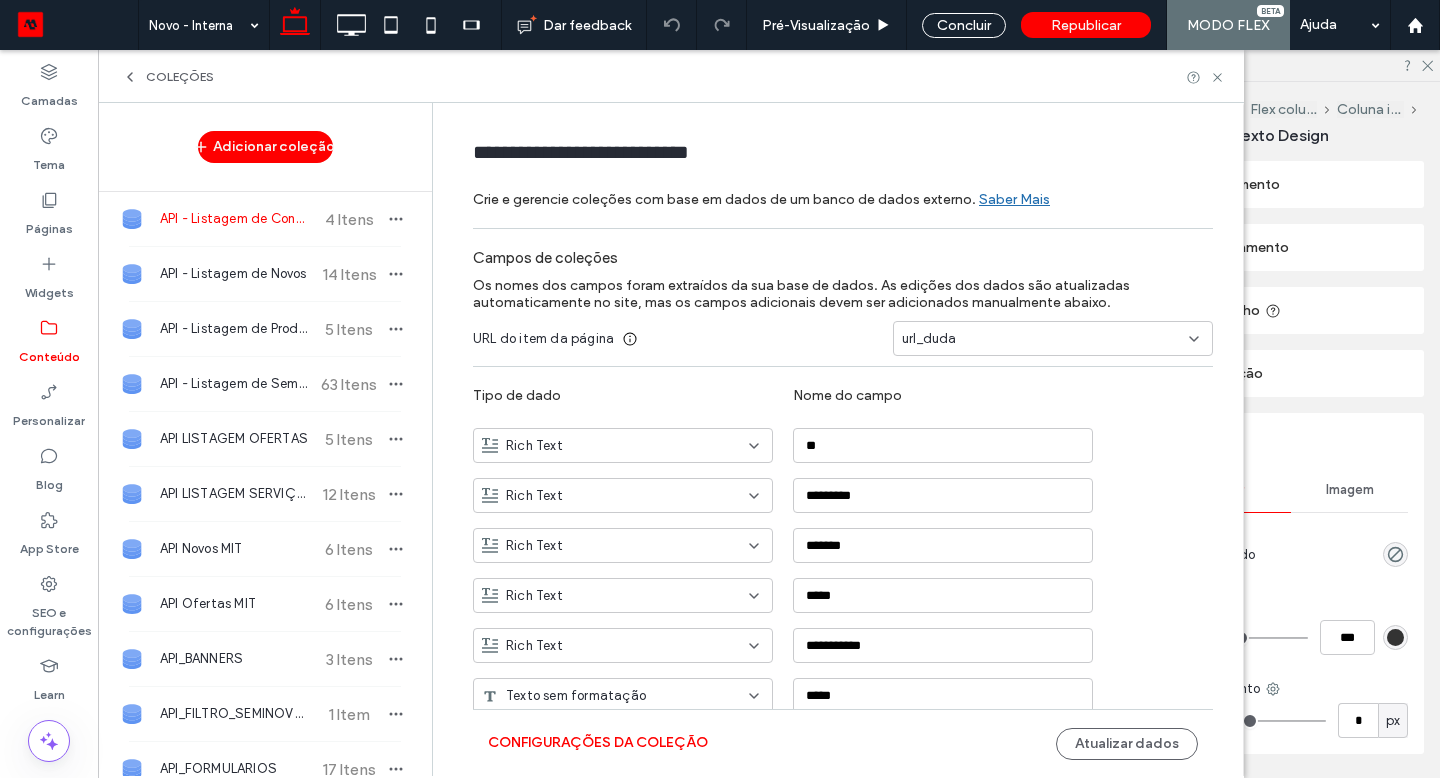 click on "API Novos MIT" at bounding box center [234, 549] 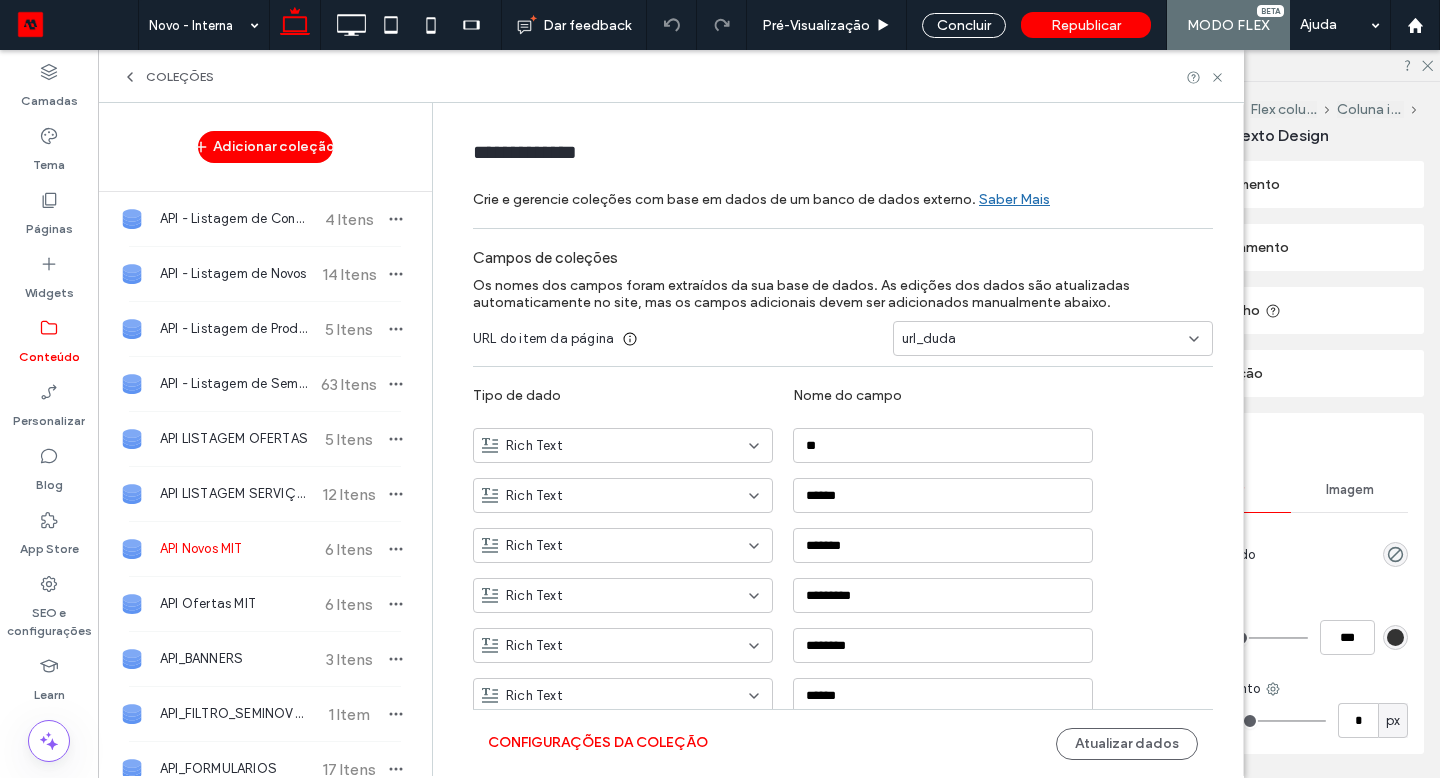 click on "API - Listagem de Consórcio 4 Itens" at bounding box center [265, 219] 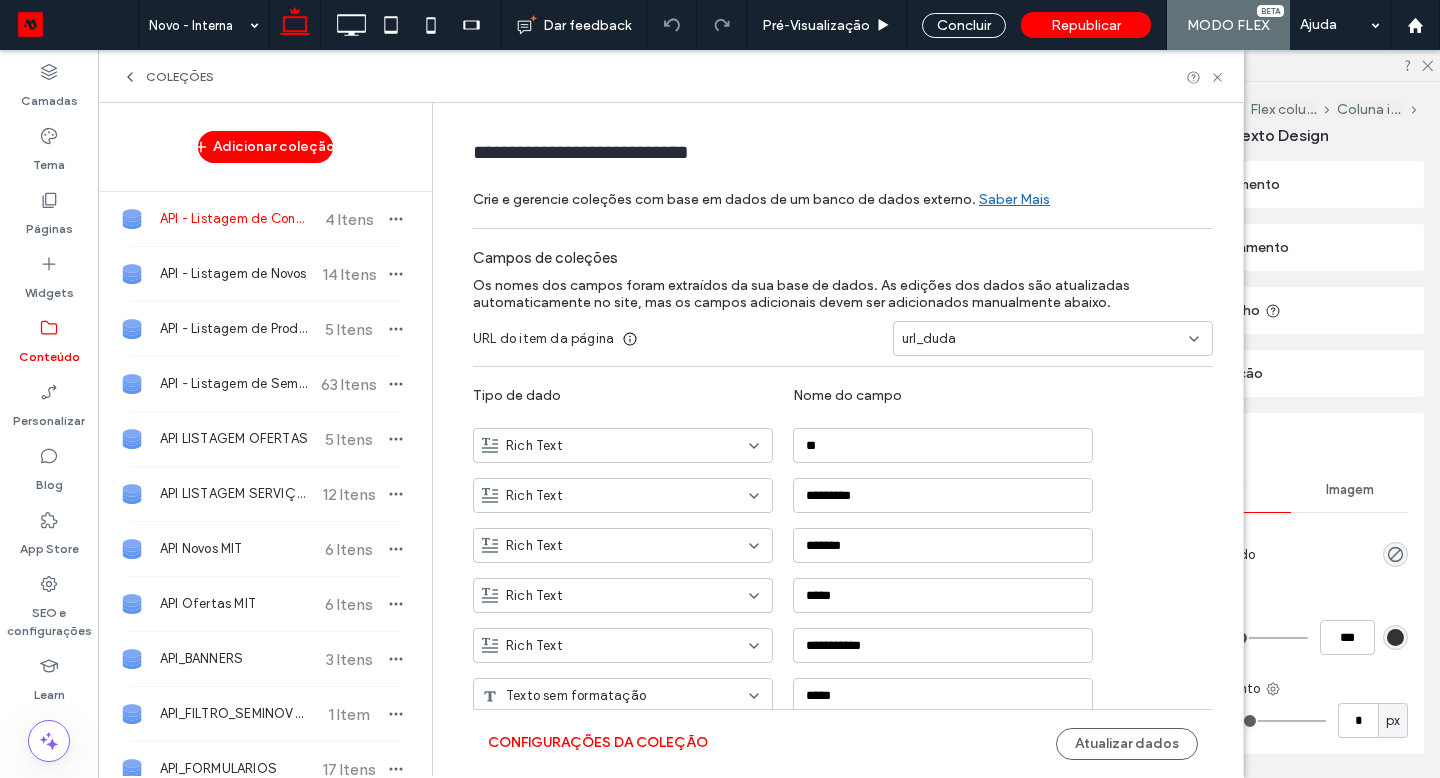 click on "API - Listagem de Novos" at bounding box center [234, 274] 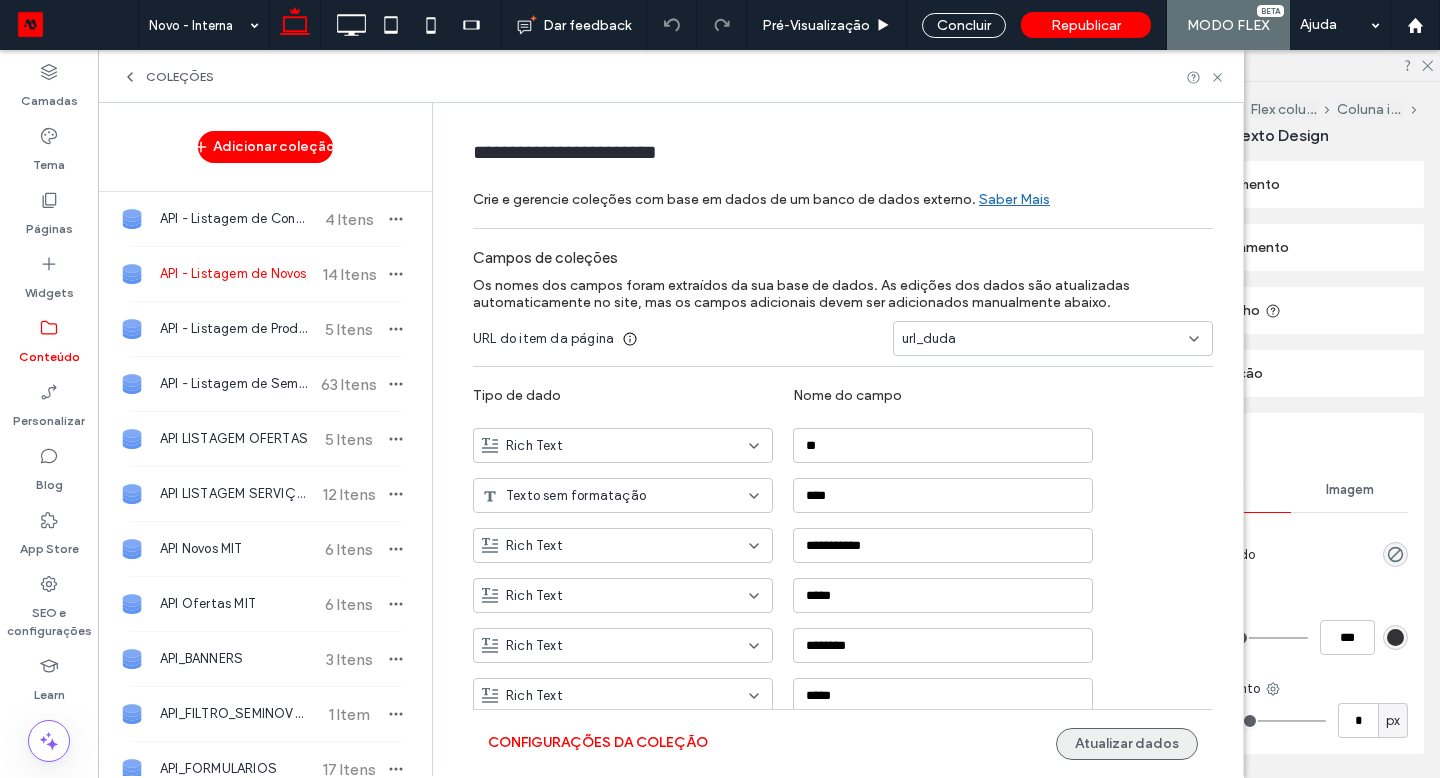 drag, startPoint x: 62, startPoint y: 340, endPoint x: 1073, endPoint y: 745, distance: 1089.1033 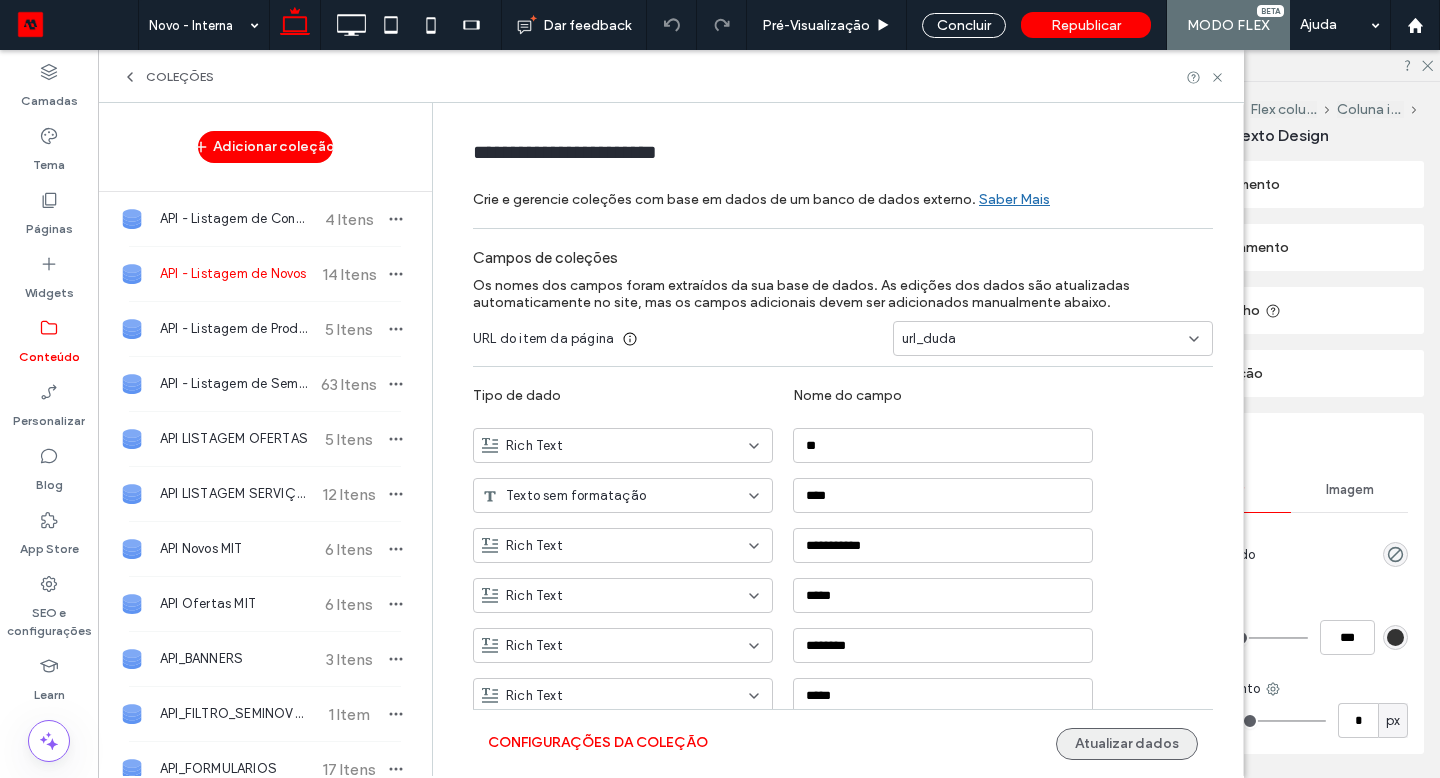 click on "Atualizar dados" at bounding box center (1127, 744) 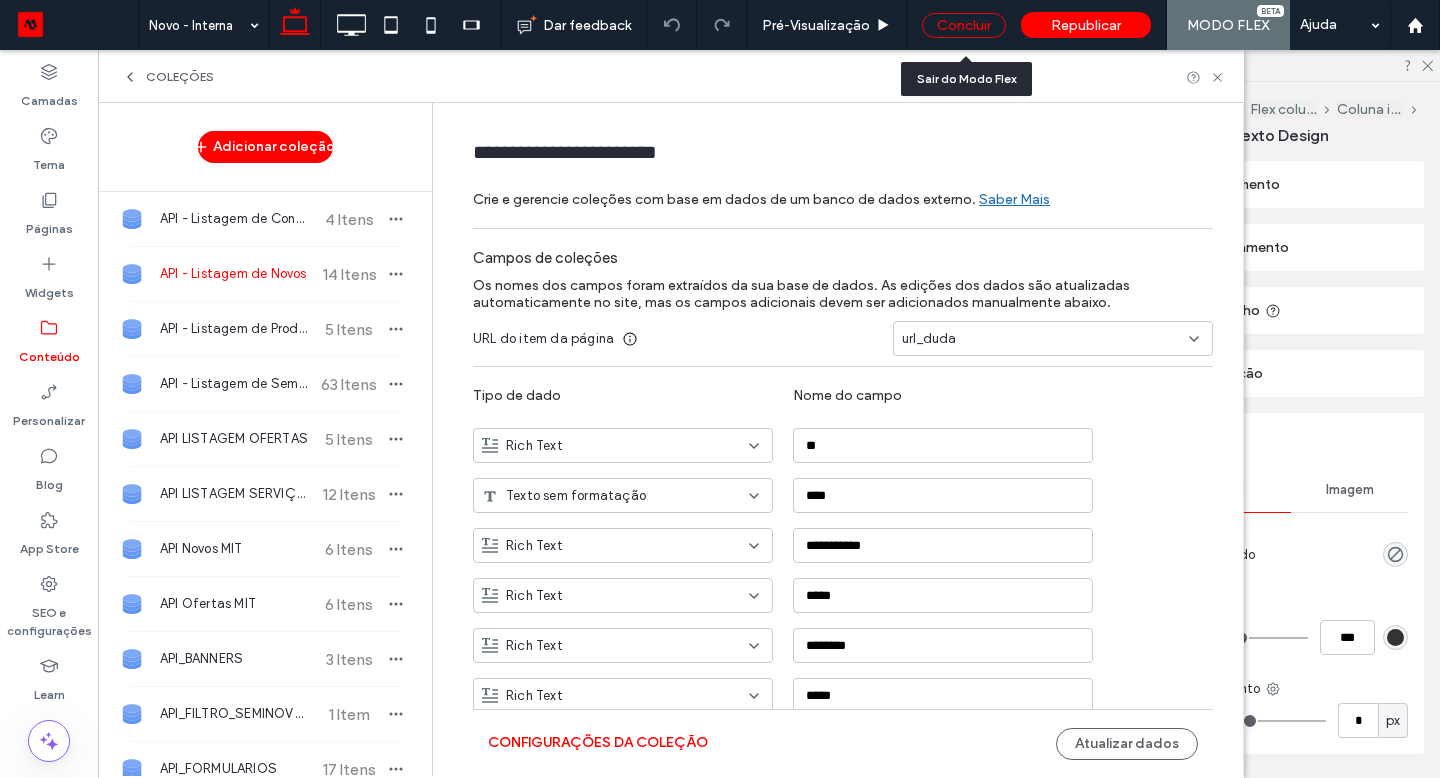 click on "Concluir" at bounding box center (964, 25) 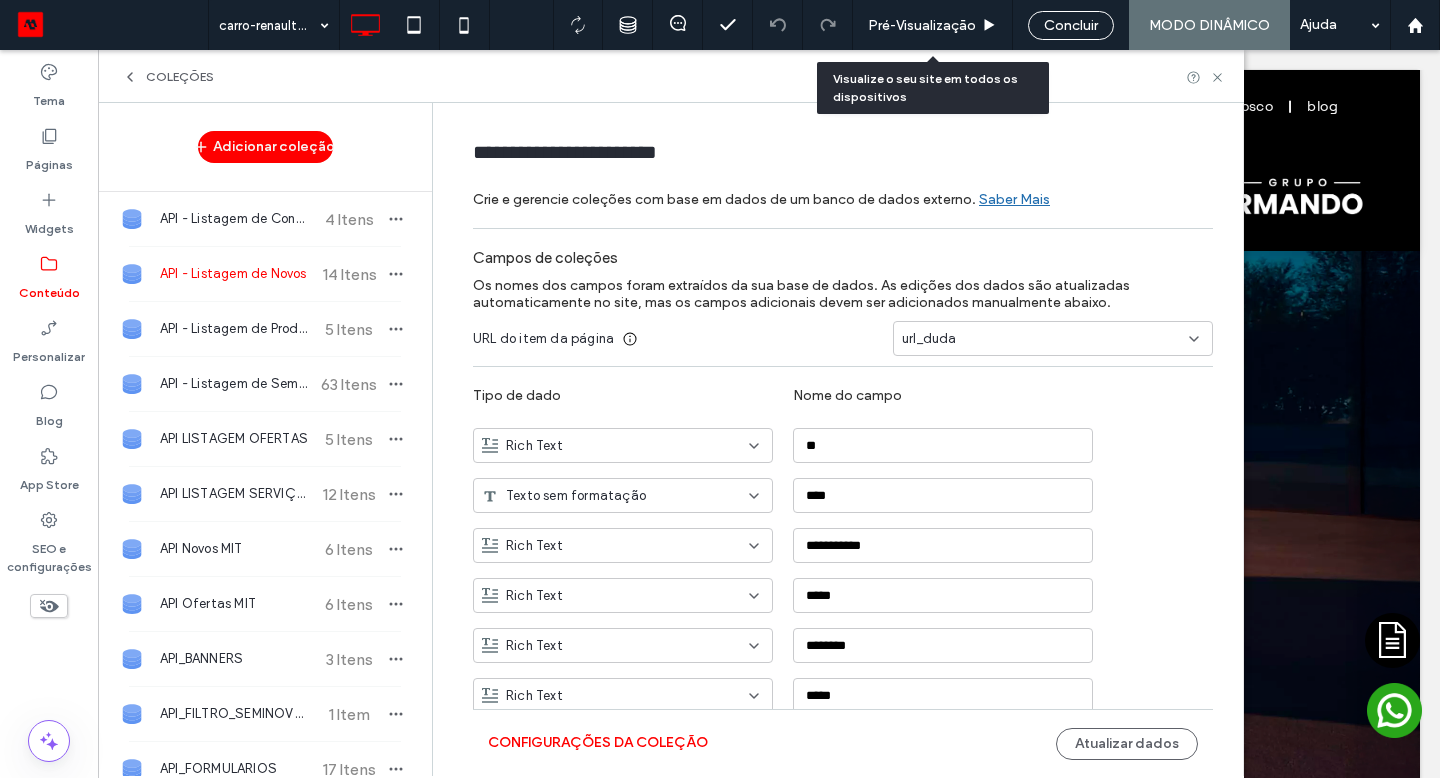 click on "Pré-Visualizaçāo" at bounding box center [922, 25] 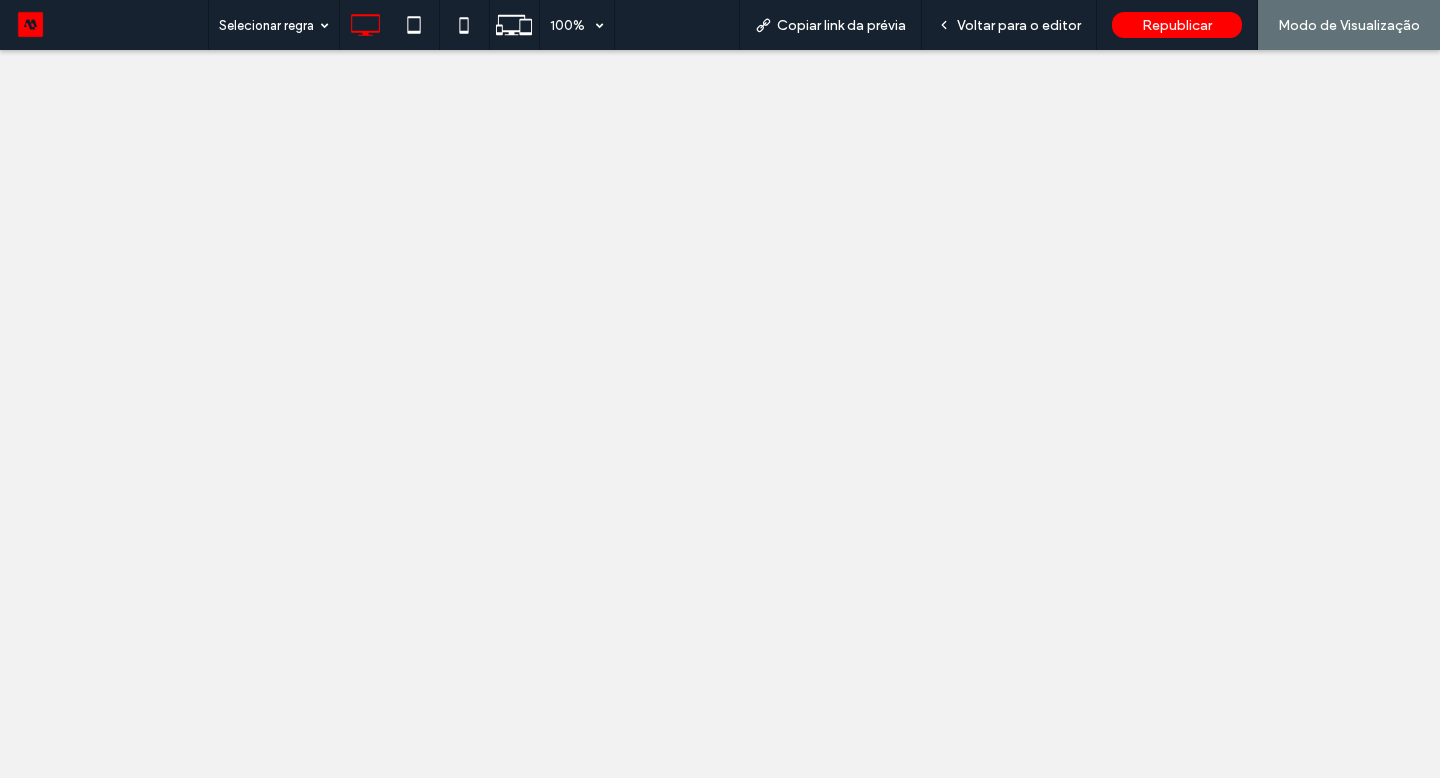 scroll, scrollTop: 0, scrollLeft: 0, axis: both 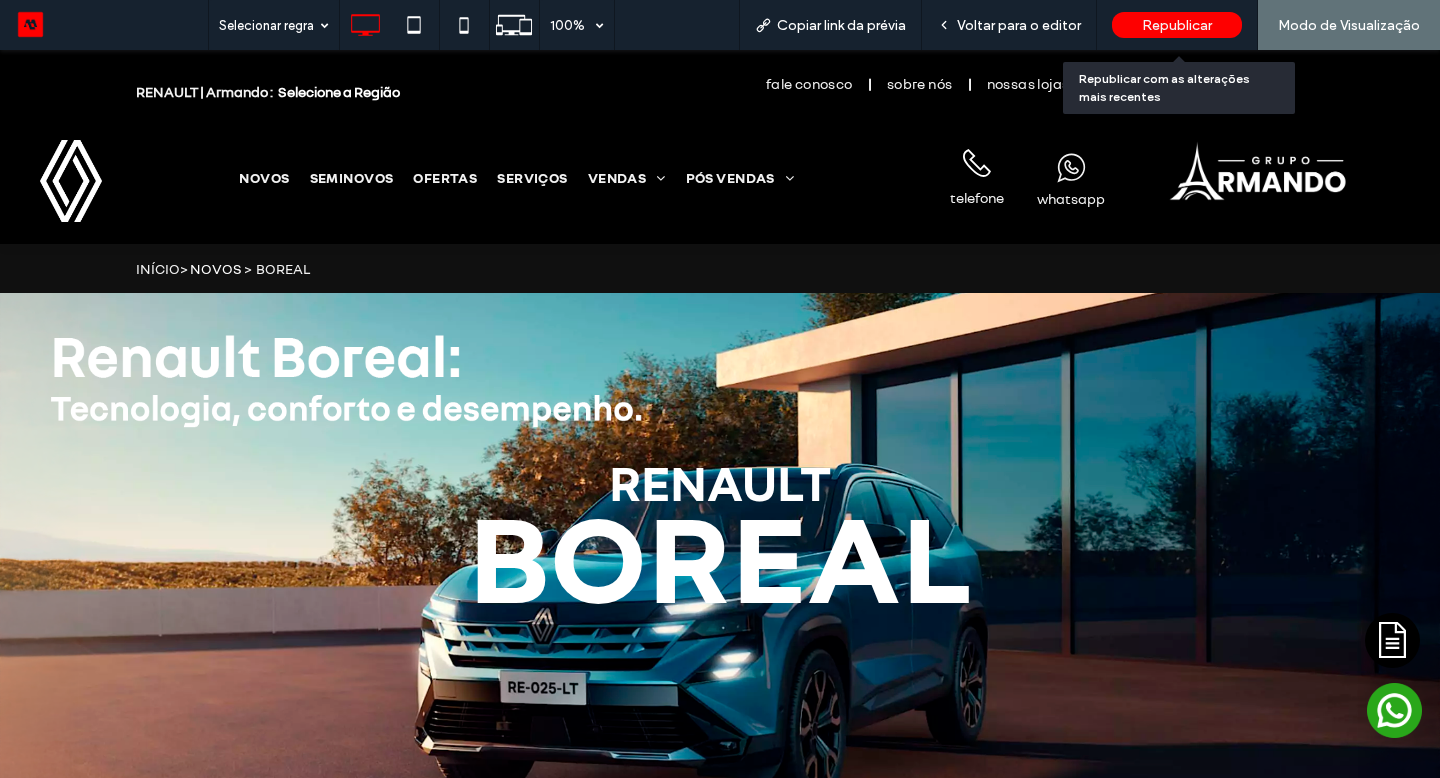 click on "Republicar" at bounding box center [1177, 25] 